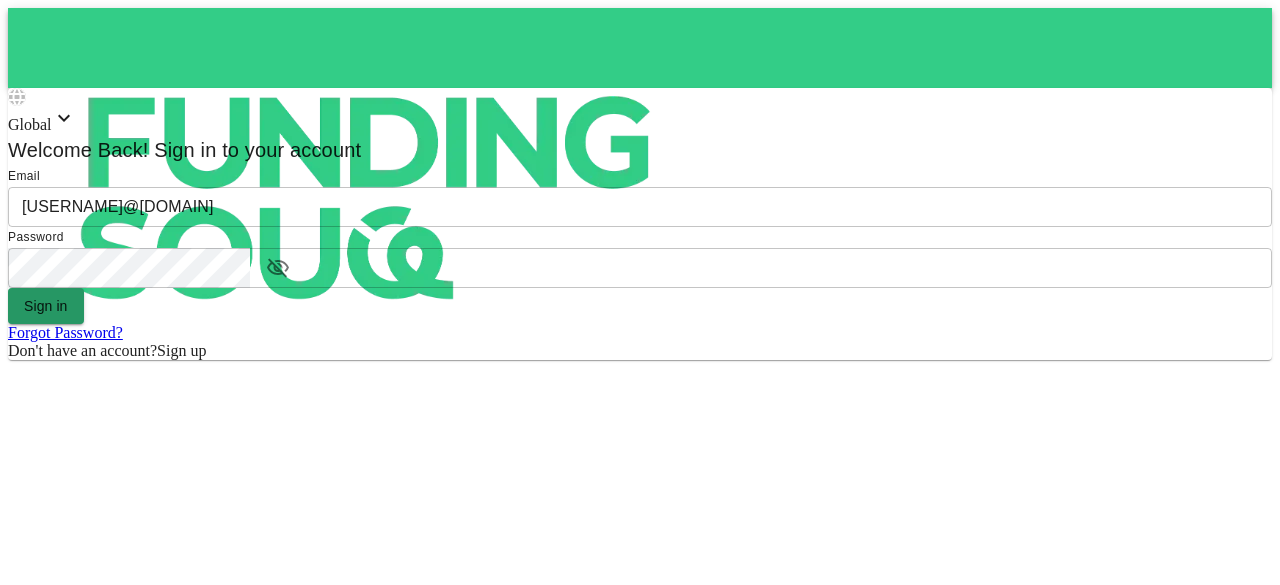 click on "Sign in" at bounding box center (46, 306) 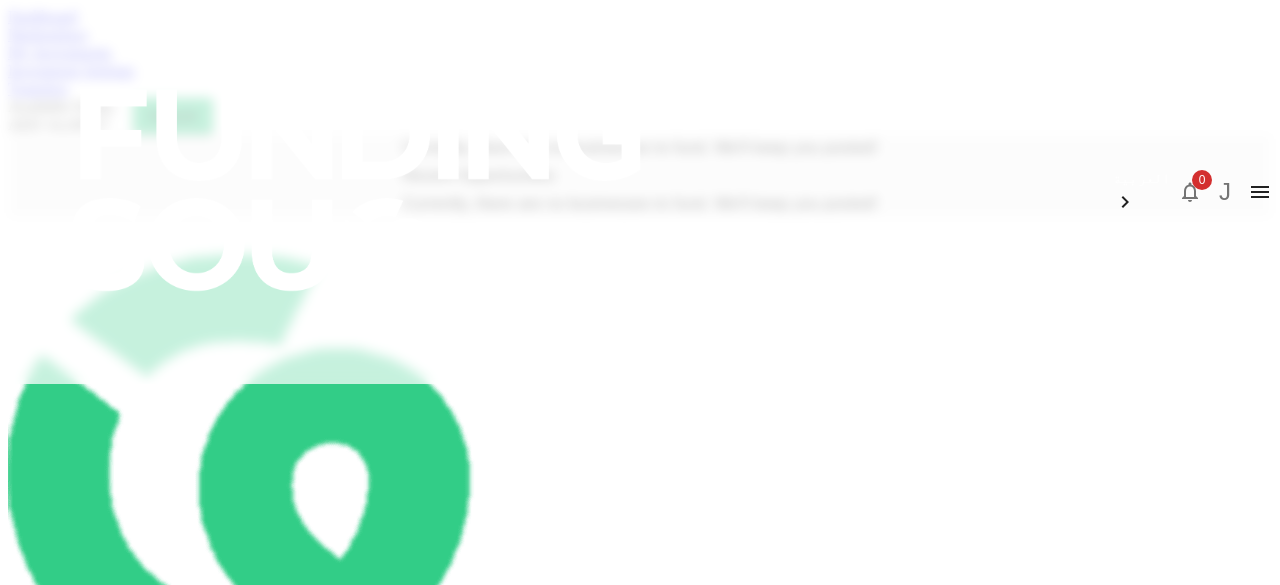click on "Dashboard" at bounding box center (42, 16) 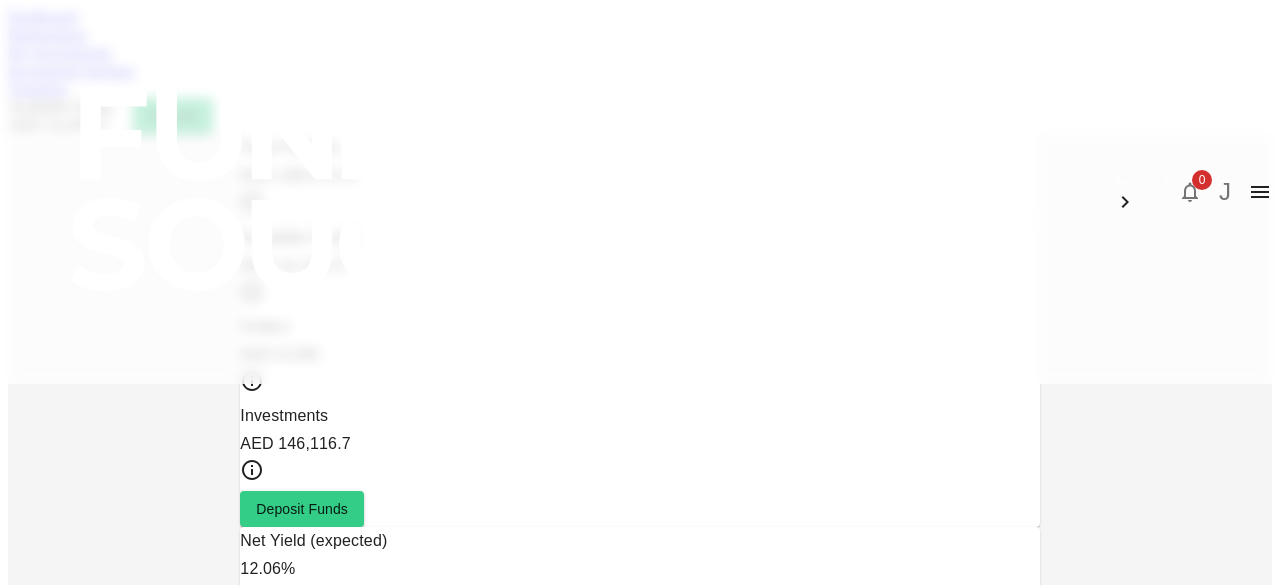 click on "Marketplace" at bounding box center [48, 34] 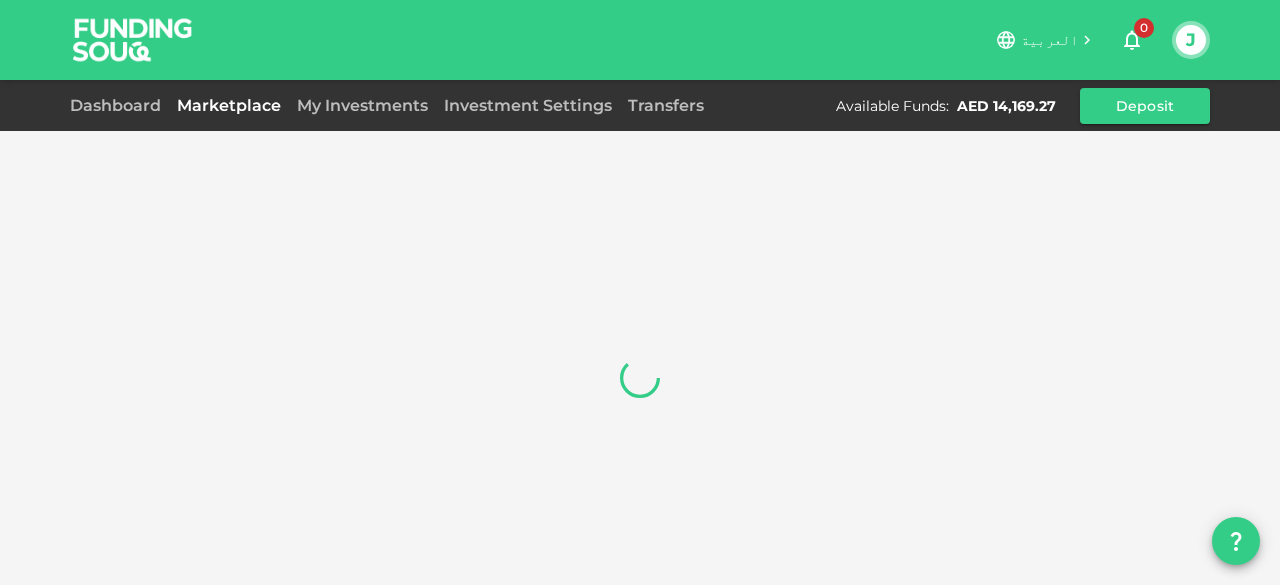 scroll, scrollTop: 0, scrollLeft: 0, axis: both 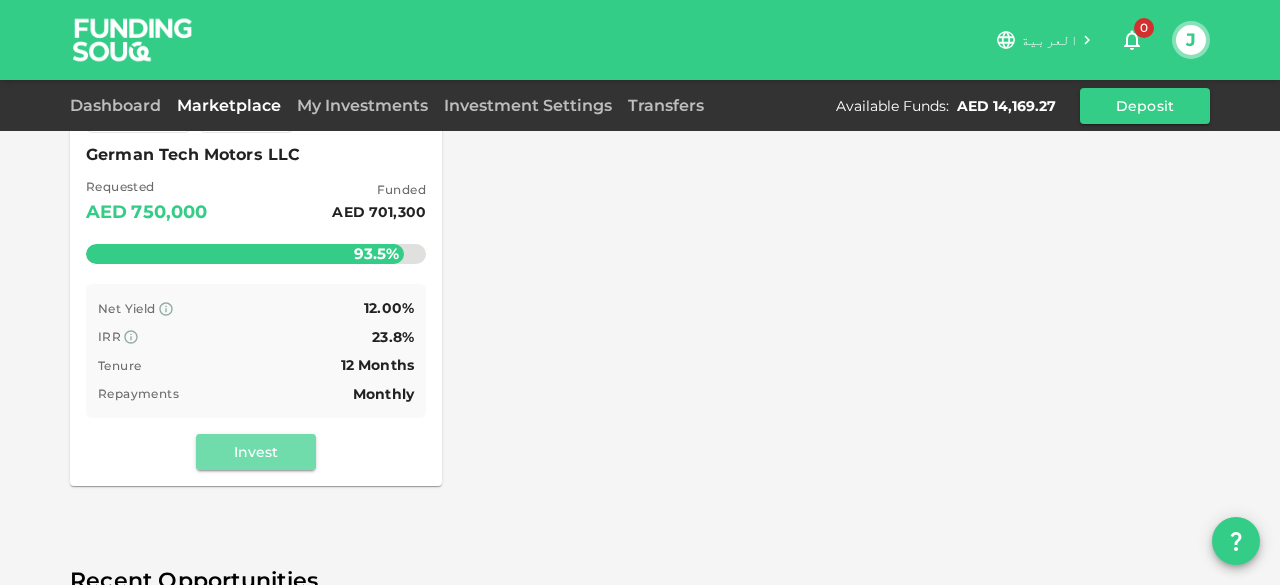 click on "Invest" at bounding box center (256, 452) 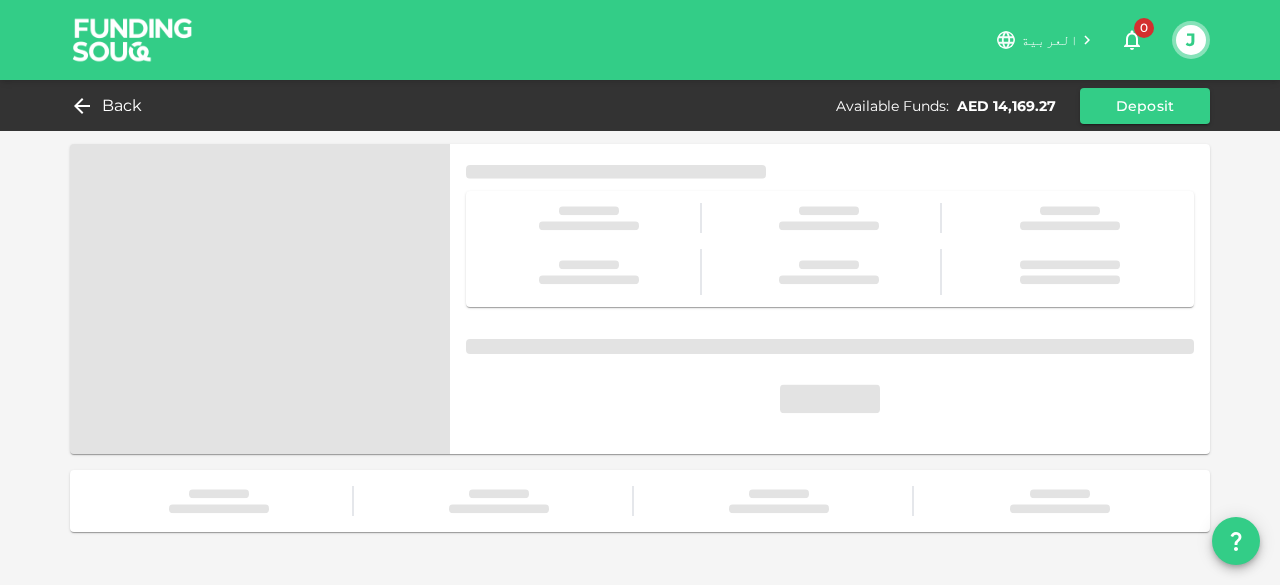 scroll, scrollTop: 0, scrollLeft: 0, axis: both 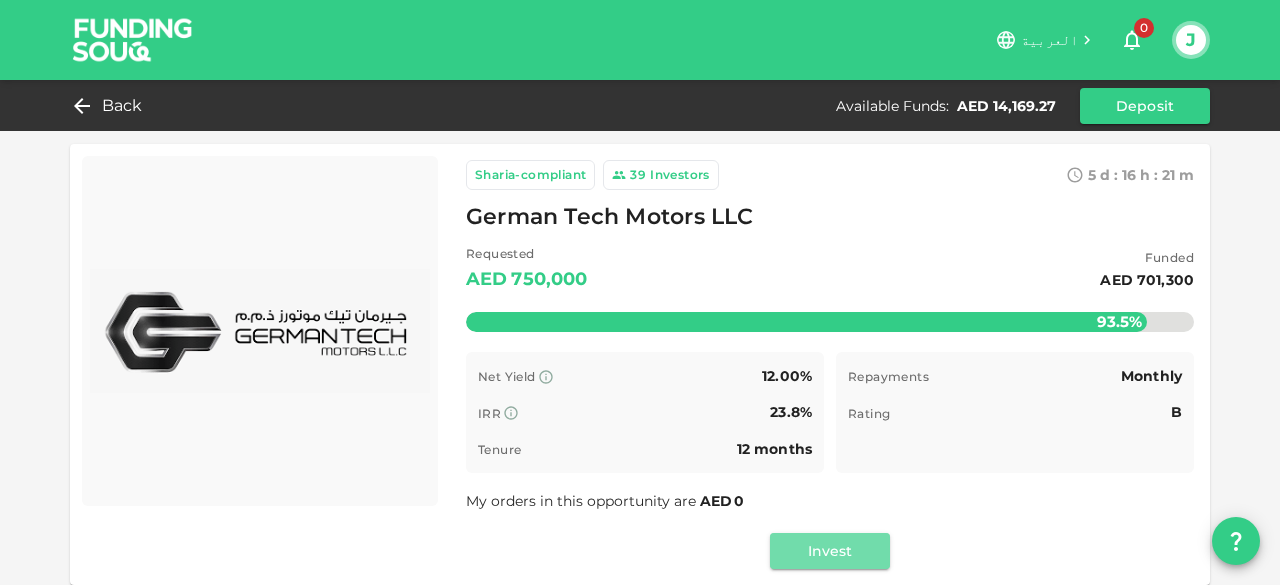 click on "Invest" at bounding box center [830, 551] 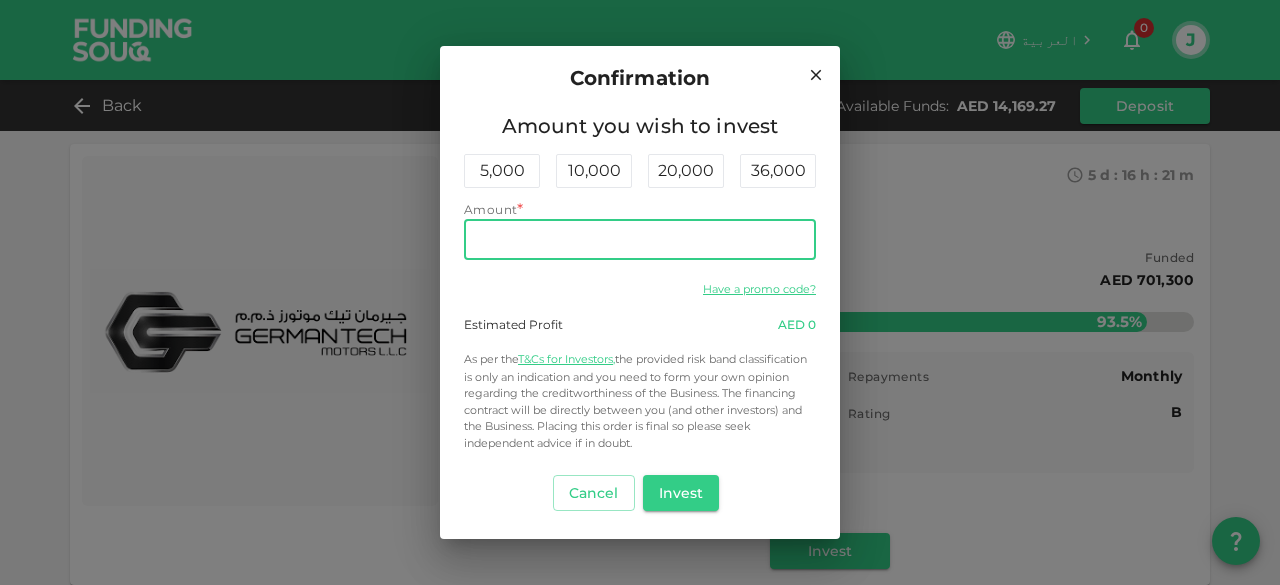 click on "Amount" at bounding box center (640, 240) 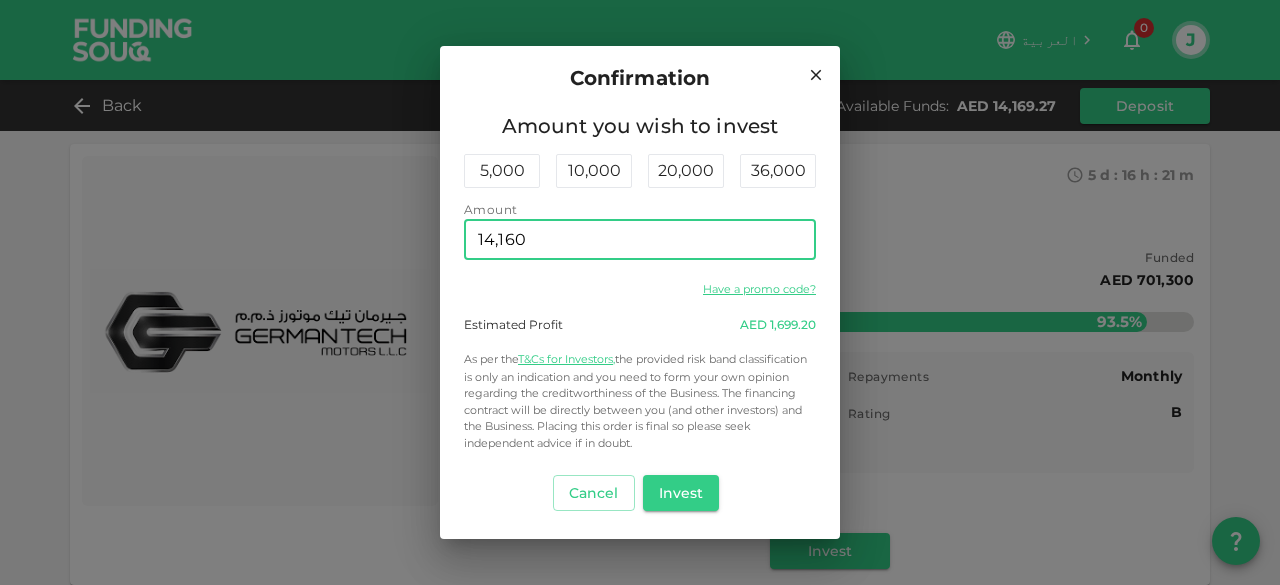 type on "14,160" 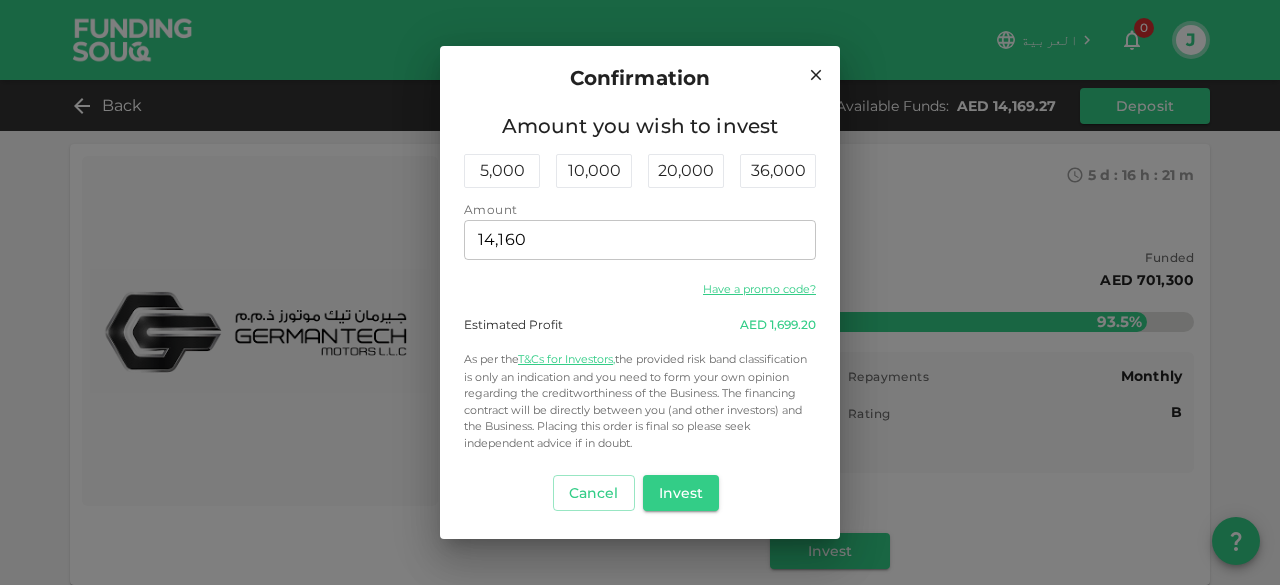 click 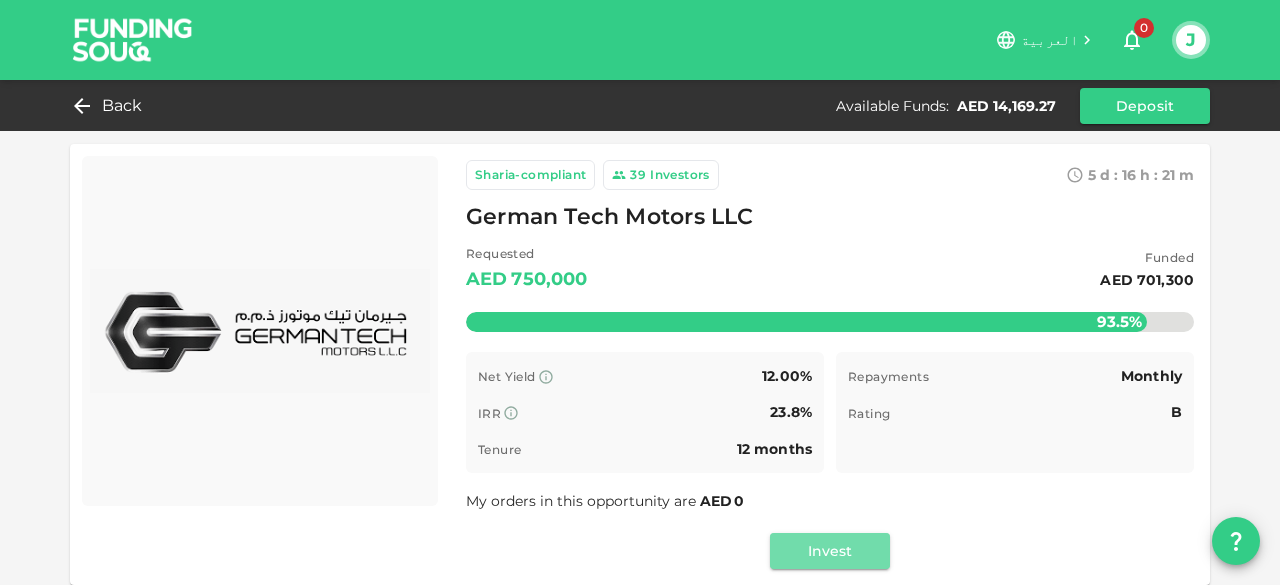 click on "Invest" at bounding box center [830, 551] 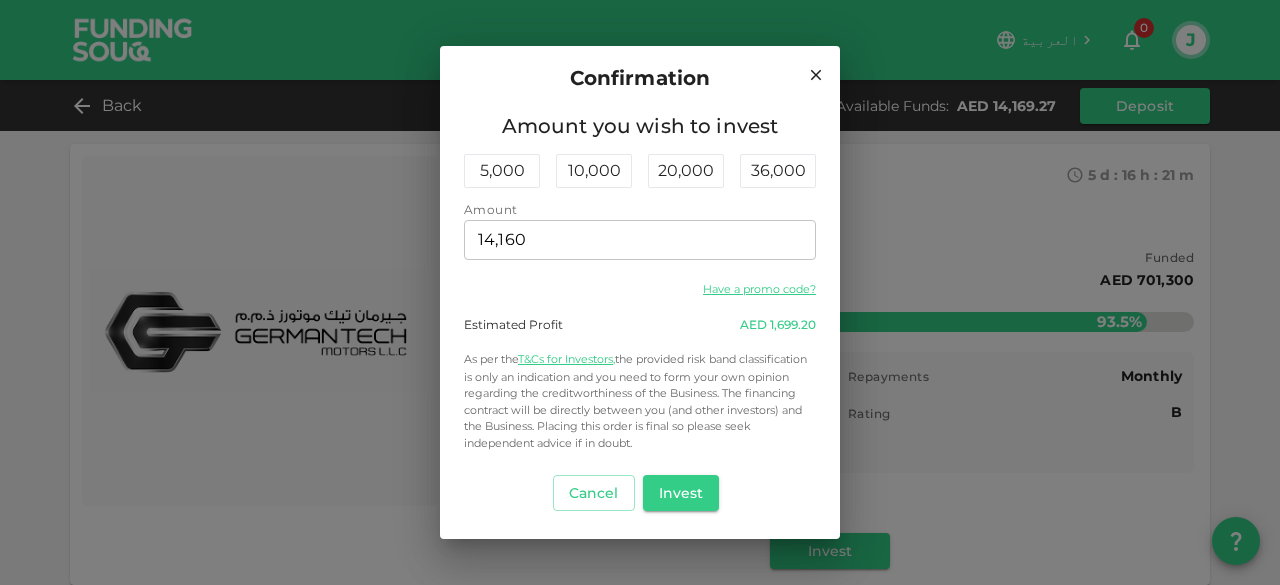 click on "Invest" at bounding box center [681, 493] 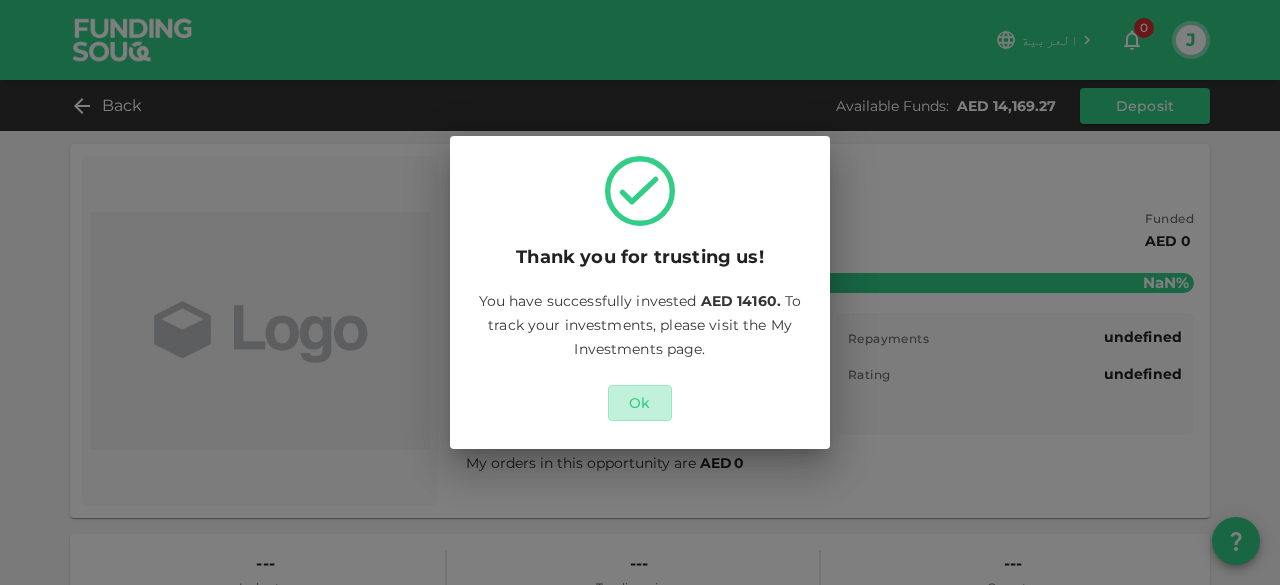 click on "Ok" at bounding box center (640, 403) 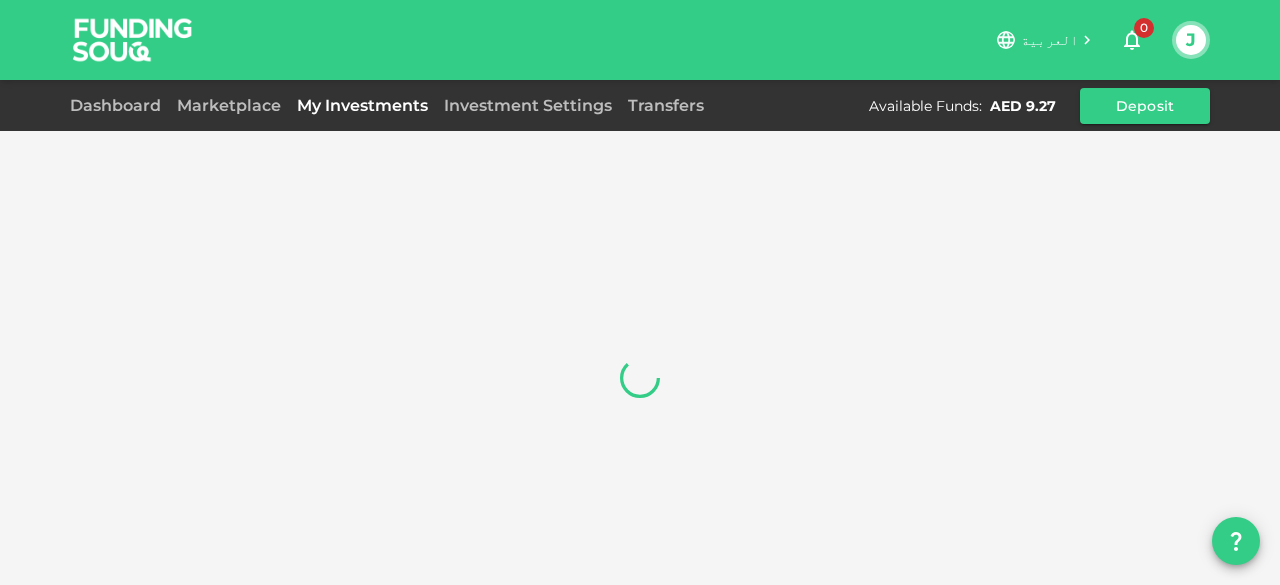 scroll, scrollTop: 0, scrollLeft: 0, axis: both 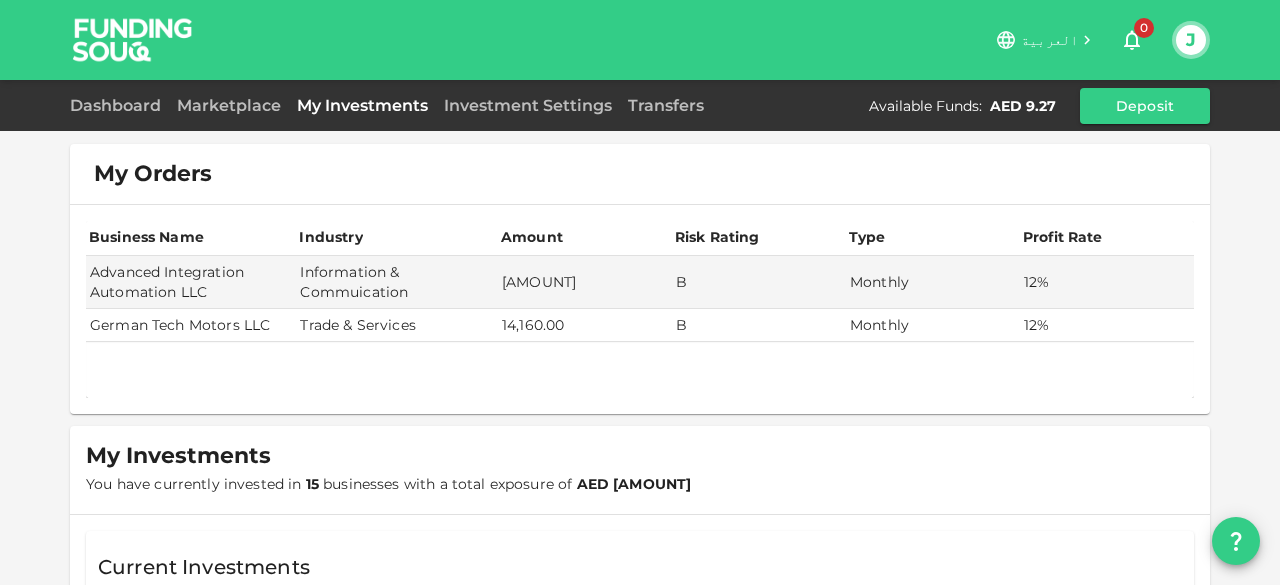 click on "Marketplace" at bounding box center [229, 105] 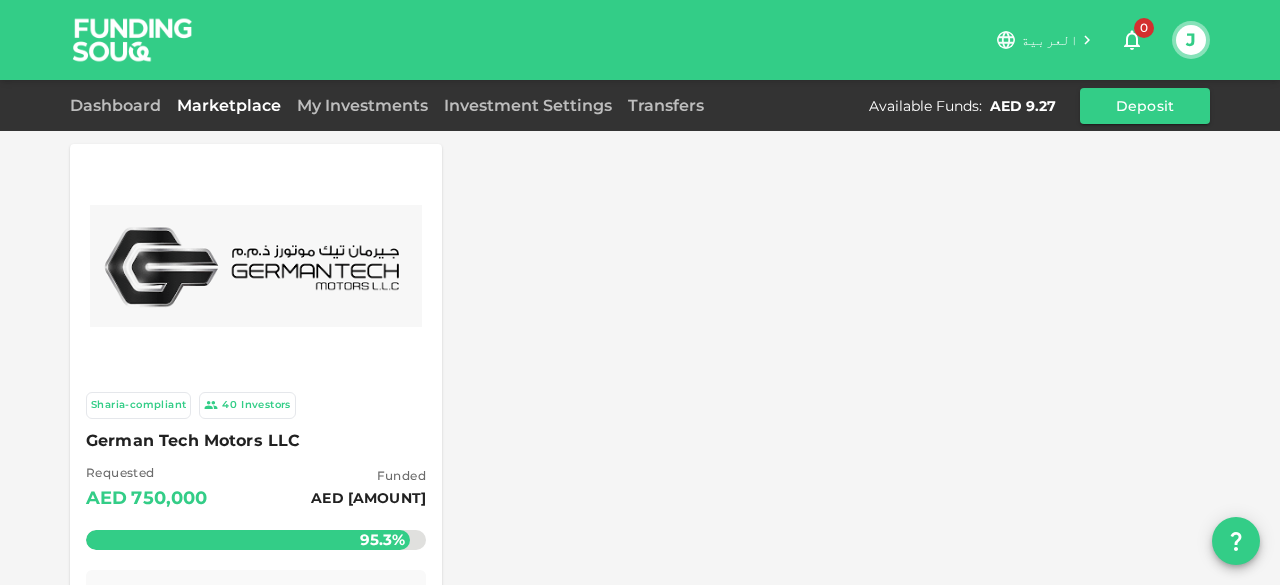 click at bounding box center (256, 266) 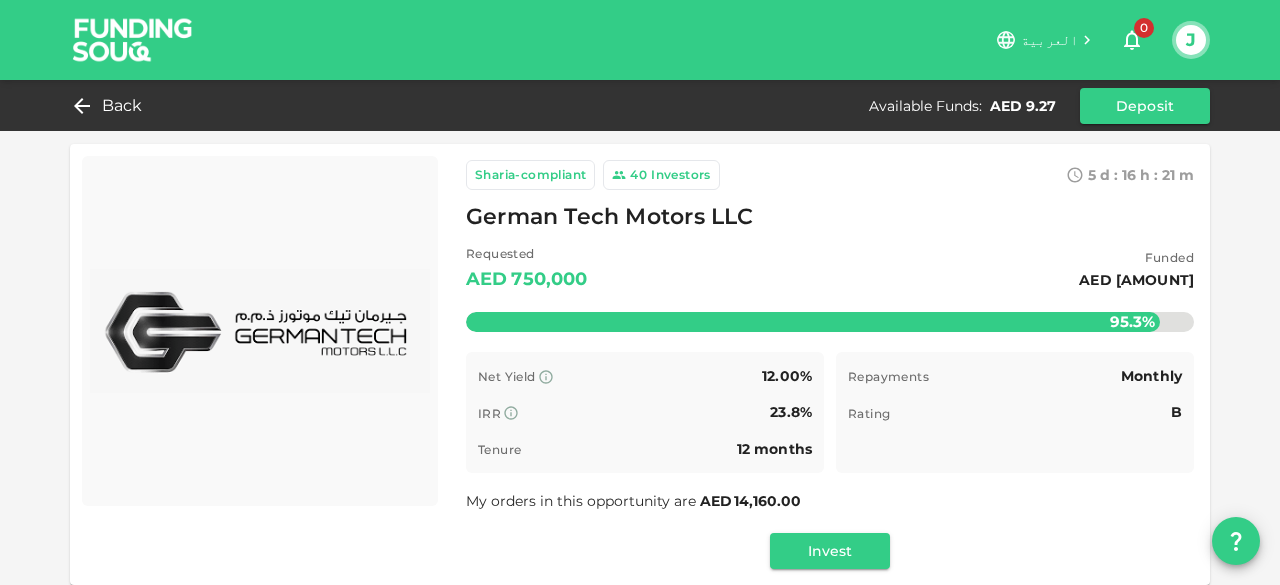 click on "Sharia-compliant   40 Investors 5   d :   16   h :    21   m    4     German Tech Motors LLC   Requested   AED [AMOUNT]   Funded   AED [AMOUNT] 95.3% Remaining : AED [AMOUNT]   Net Yield   12.00%   IRR   23.8%   Tenure   12 months   Repayments   Monthly   Rating   B   Time remaining   B My orders in this opportunity   are   AED [AMOUNT] Invest   Trade & Services    Industry   [YEAR]   Trading since   United Arab Emirates   Country Business profile
German Tech Motors LLC , was established in [YEAR], is engaged in the sales and servicing of new vehicles. The company is an  authorized dealer  for  Hongqi & INEOS Grenadier brands . Currently, it operates with a team of 21 employees across  three branches ,  based in  Fujairah, [STATE] .
Purpose of finance
The company is seeking finance for working capital.
Directors / Shareholders
[NAME] ([COUNTRY]) / [NAME] ([COUNTRY])
Security held
The loan will be guaranteed with Personal Guarantee & Security Cheque." at bounding box center [640, 1119] 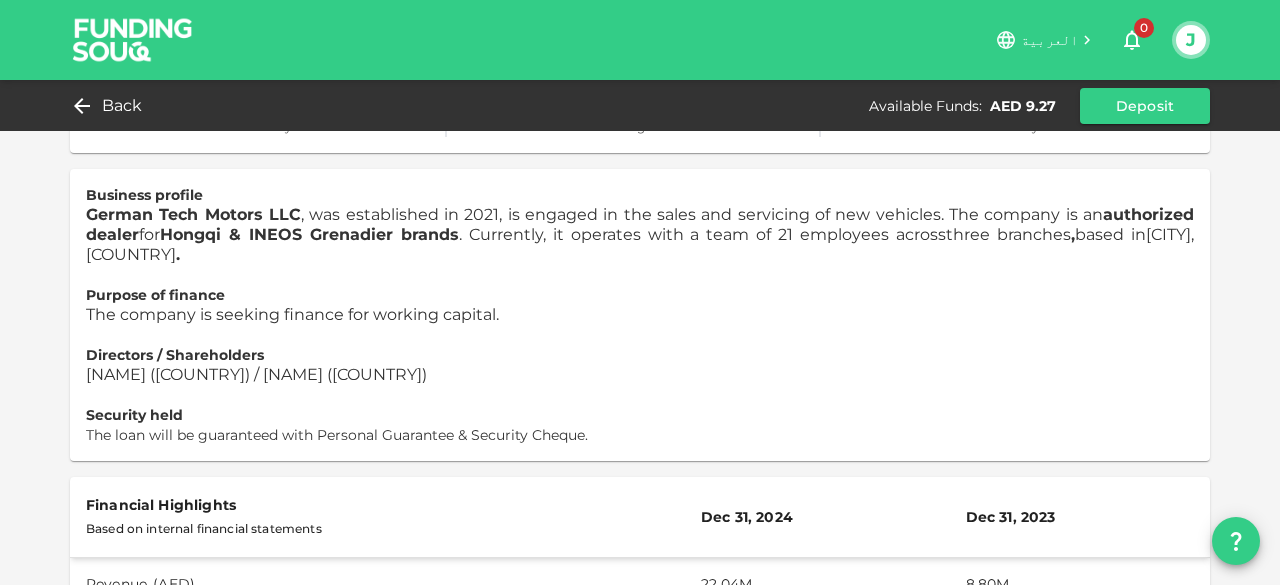 scroll, scrollTop: 536, scrollLeft: 0, axis: vertical 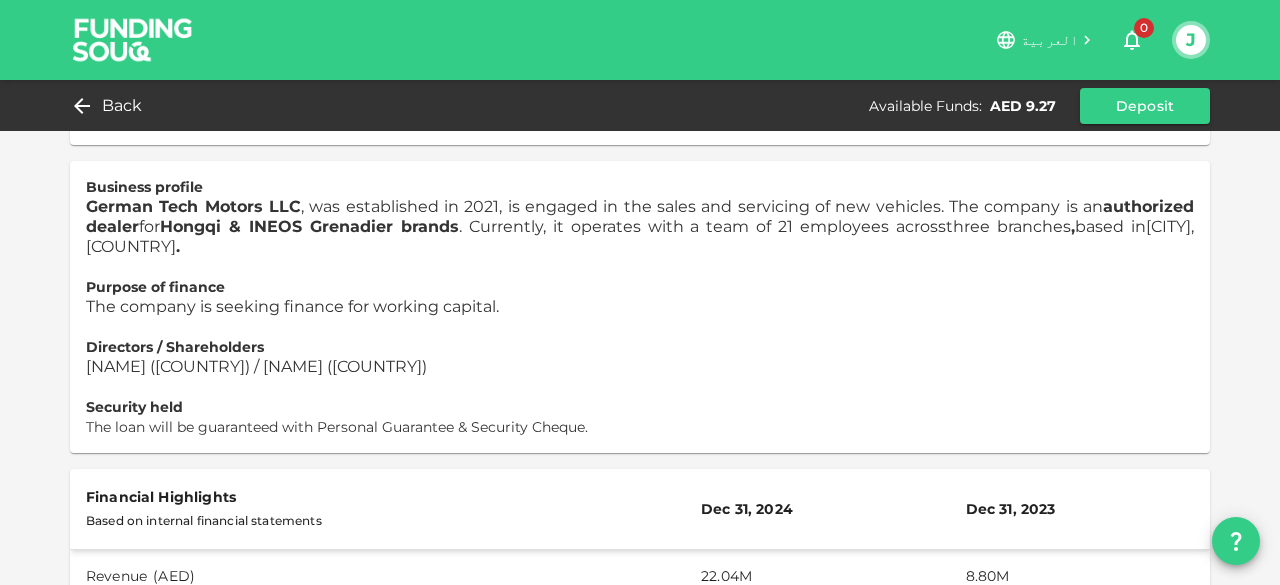 click at bounding box center [640, 327] 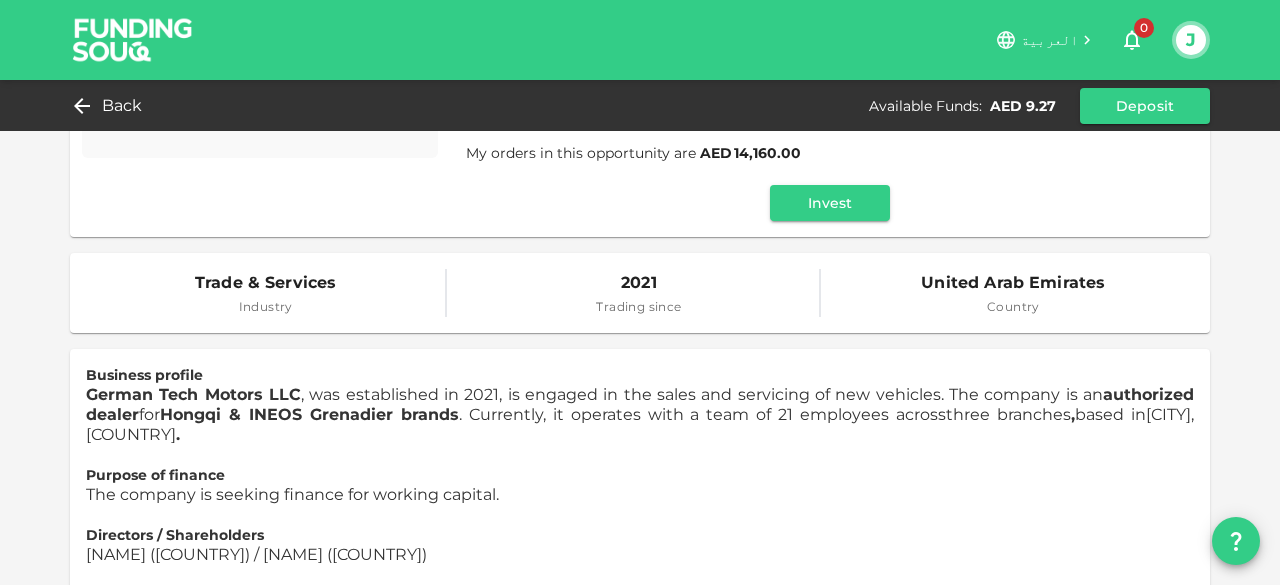 scroll, scrollTop: 370, scrollLeft: 0, axis: vertical 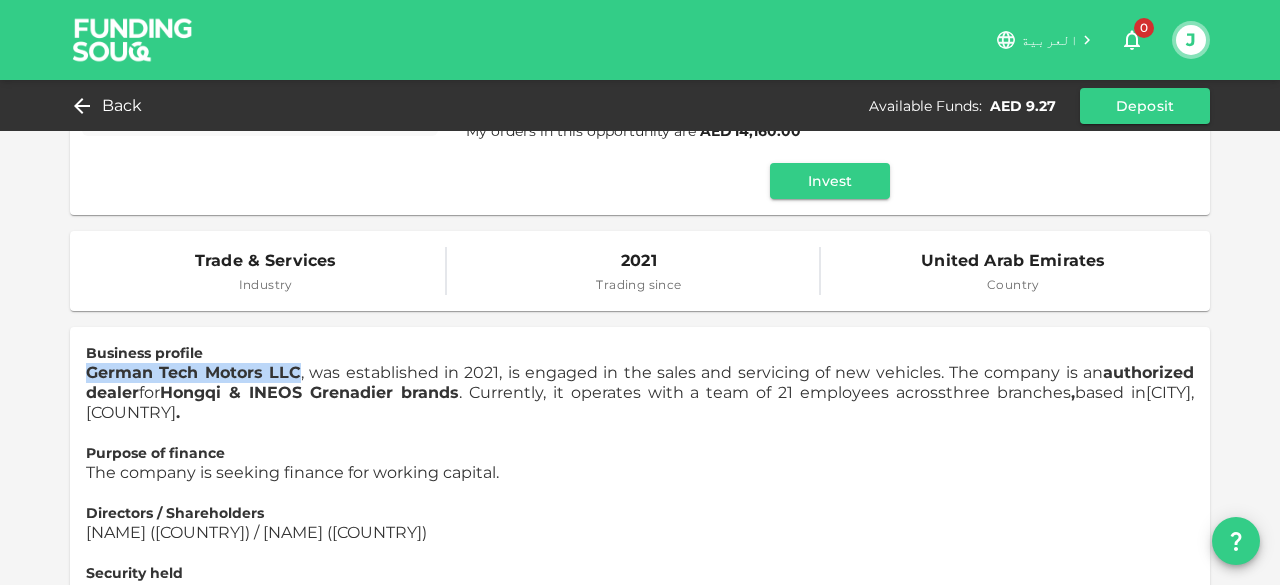 drag, startPoint x: 80, startPoint y: 371, endPoint x: 291, endPoint y: 373, distance: 211.00948 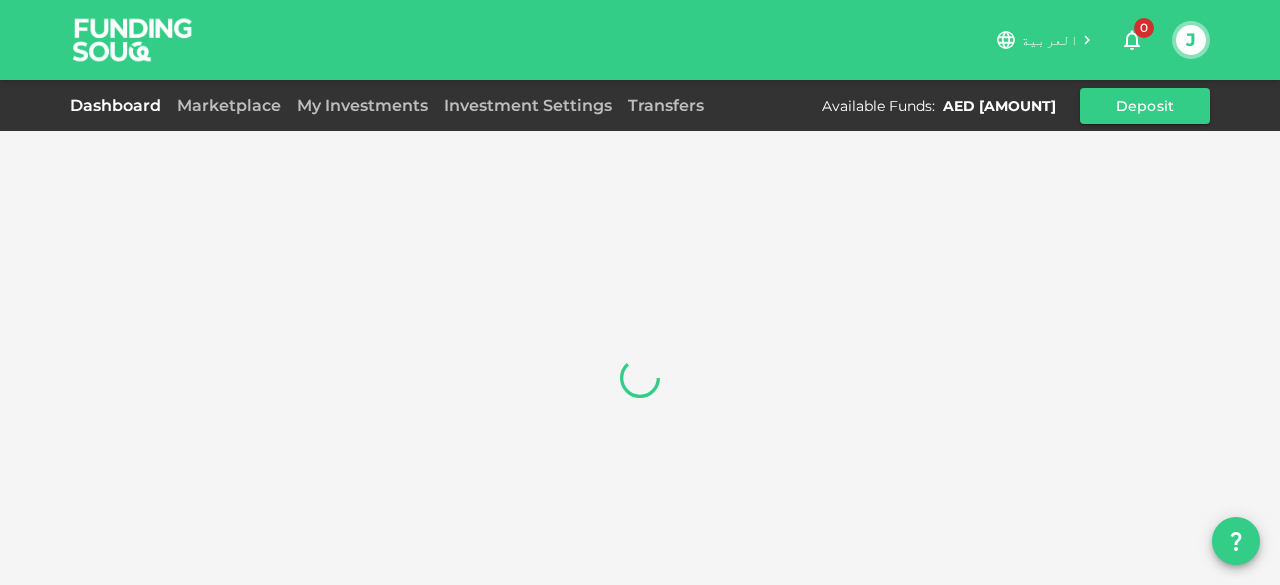 scroll, scrollTop: 0, scrollLeft: 0, axis: both 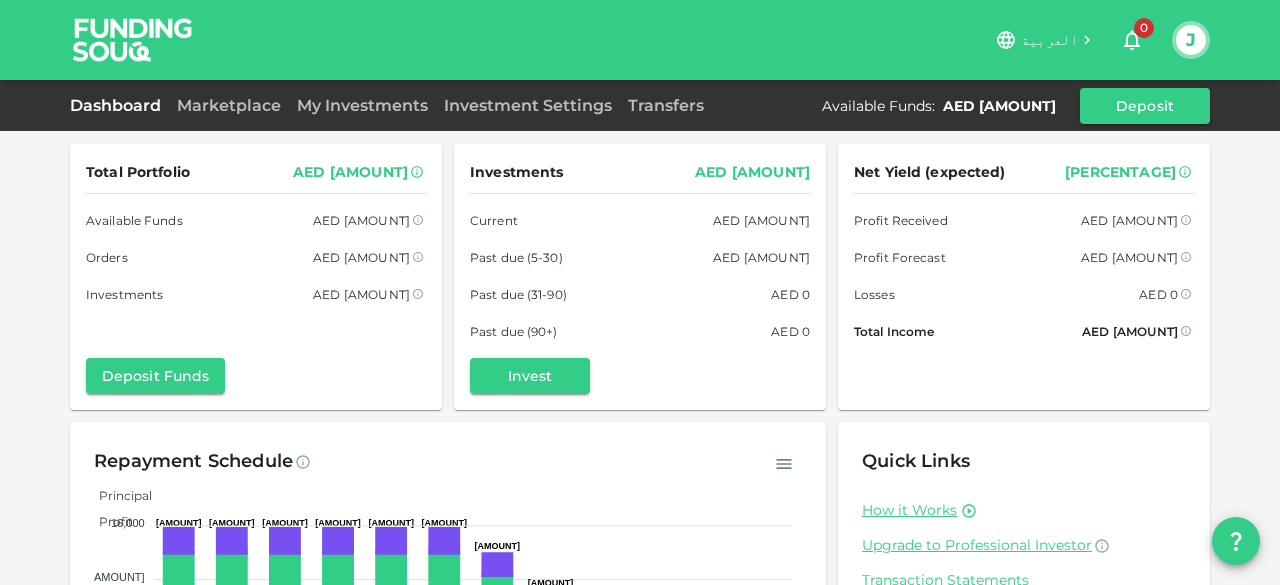 click on "My Investments" at bounding box center (362, 105) 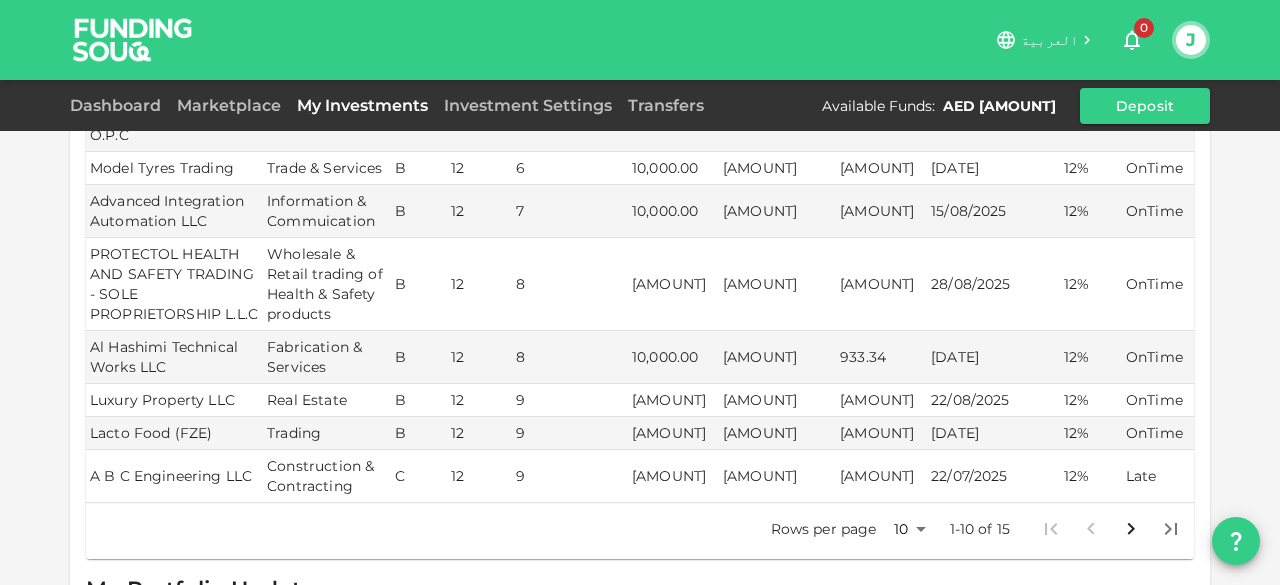 scroll, scrollTop: 761, scrollLeft: 0, axis: vertical 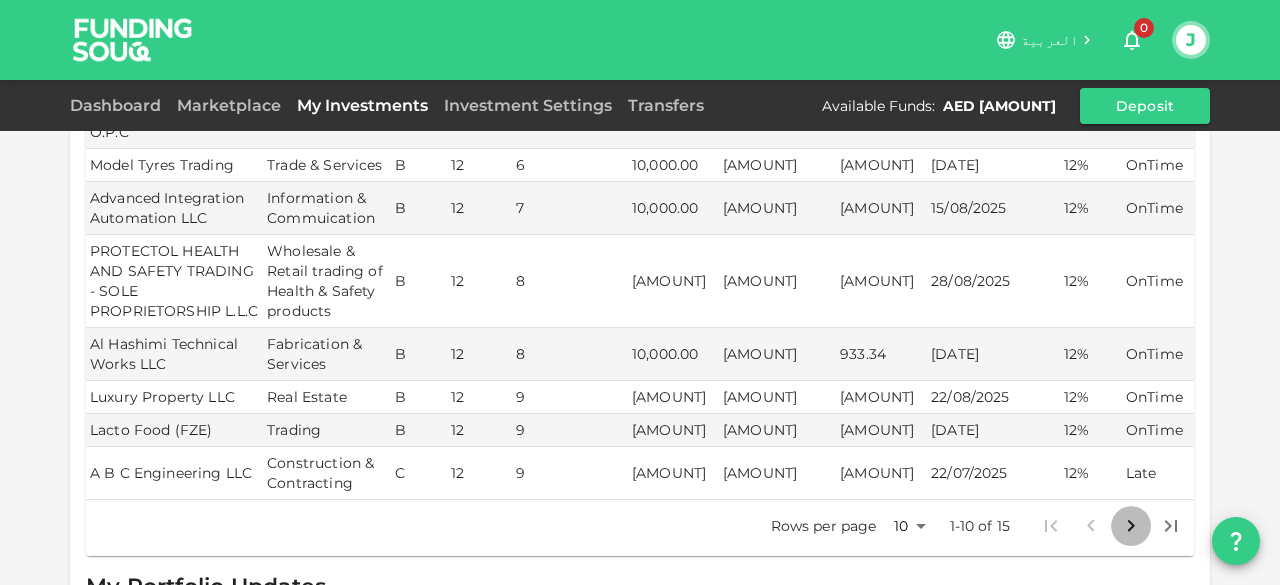 click 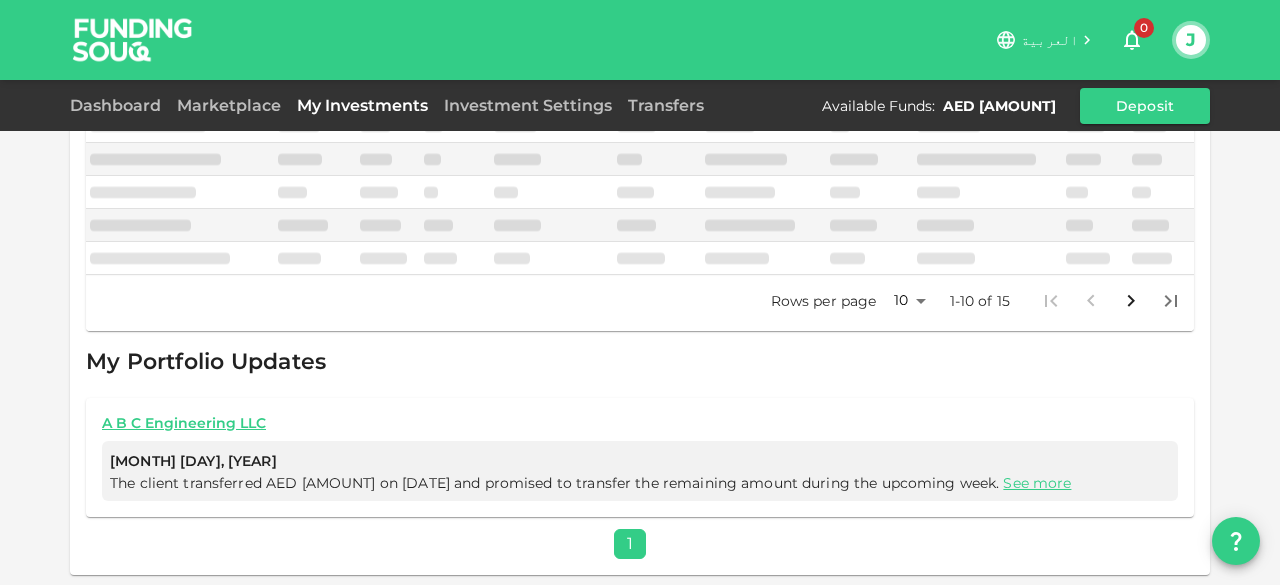 scroll, scrollTop: 714, scrollLeft: 0, axis: vertical 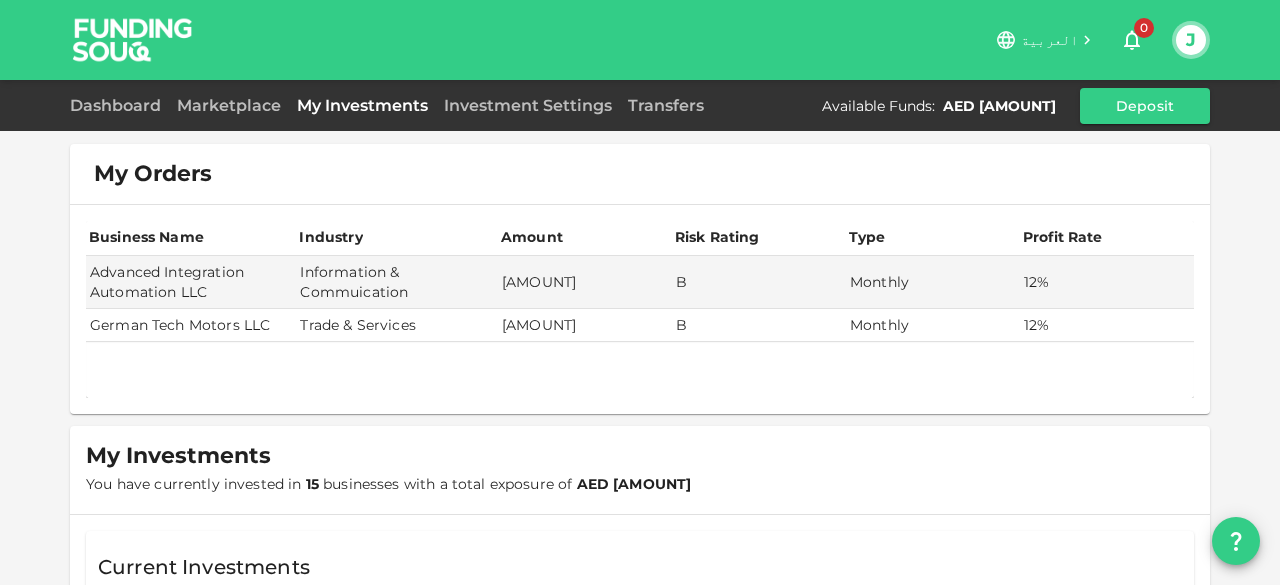 click on "Dashboard" at bounding box center [119, 105] 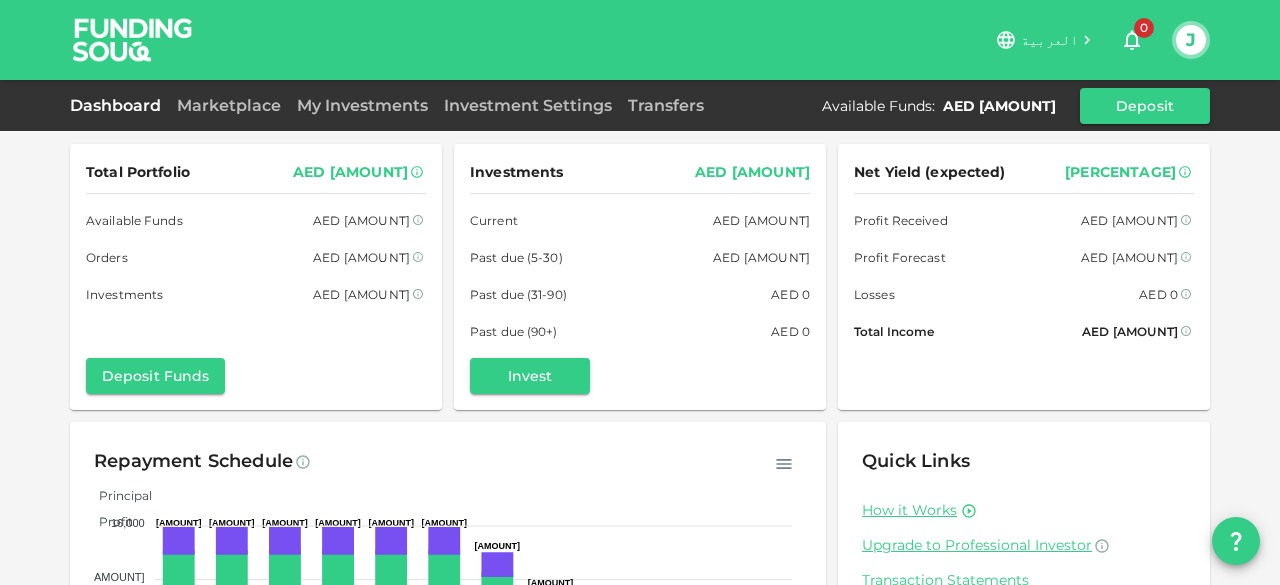 click at bounding box center [133, 39] 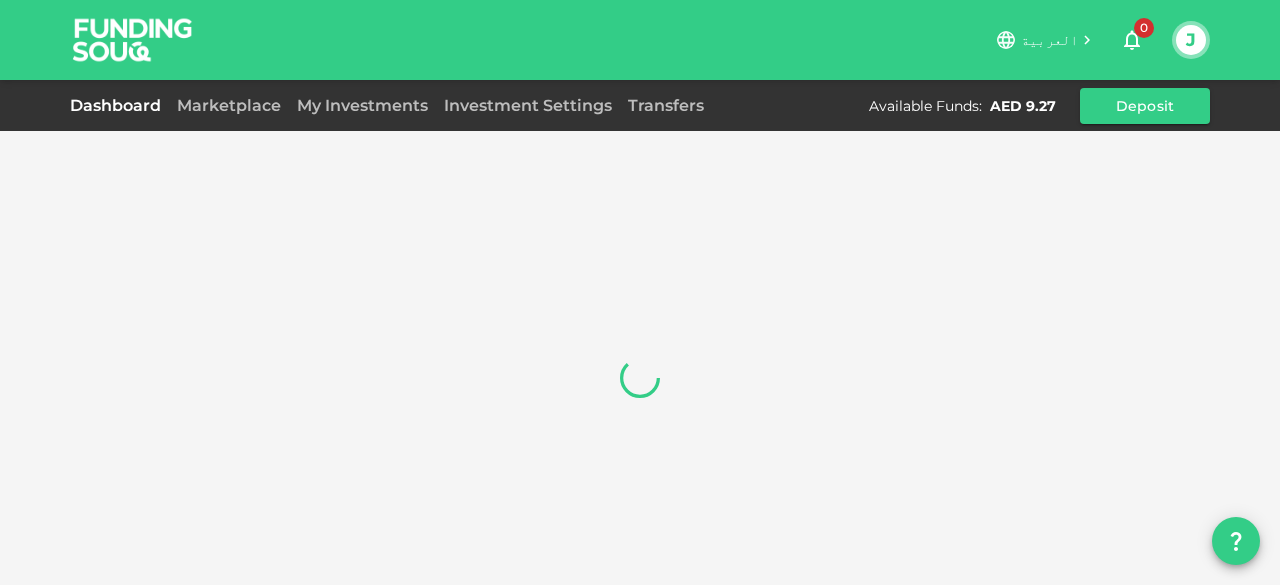 scroll, scrollTop: 0, scrollLeft: 0, axis: both 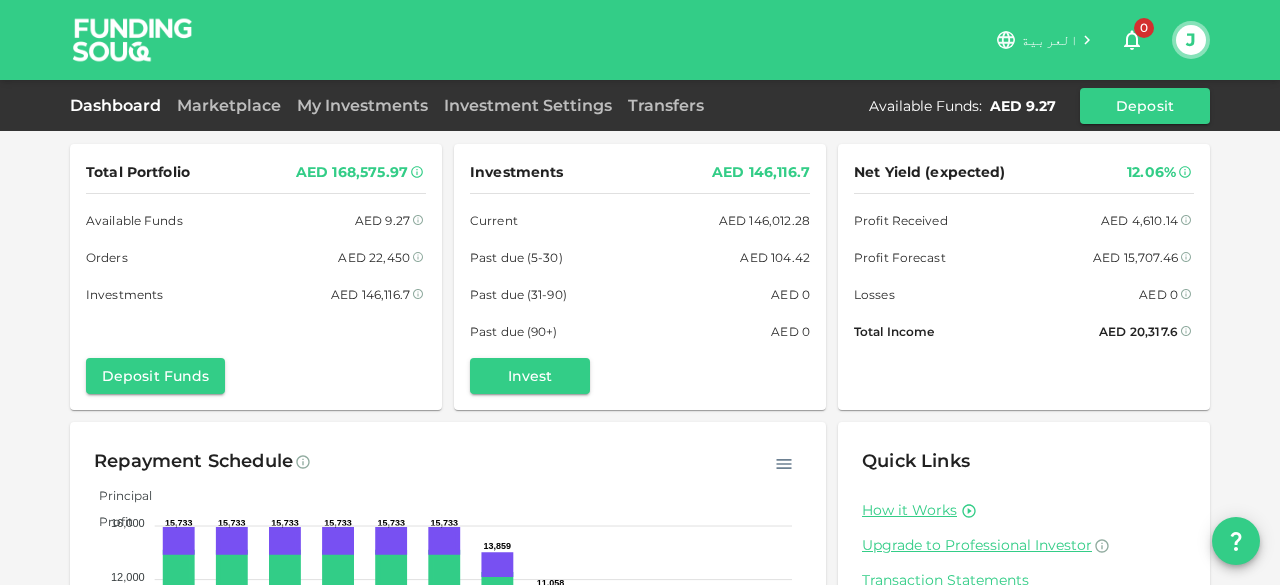 click at bounding box center [133, 39] 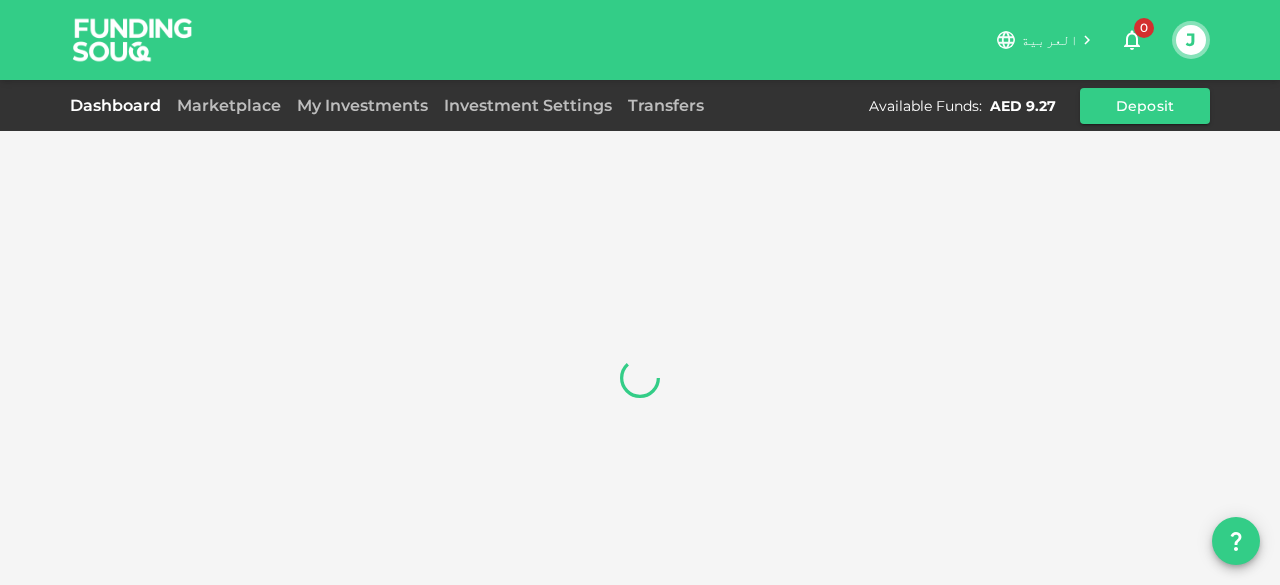 scroll, scrollTop: 0, scrollLeft: 0, axis: both 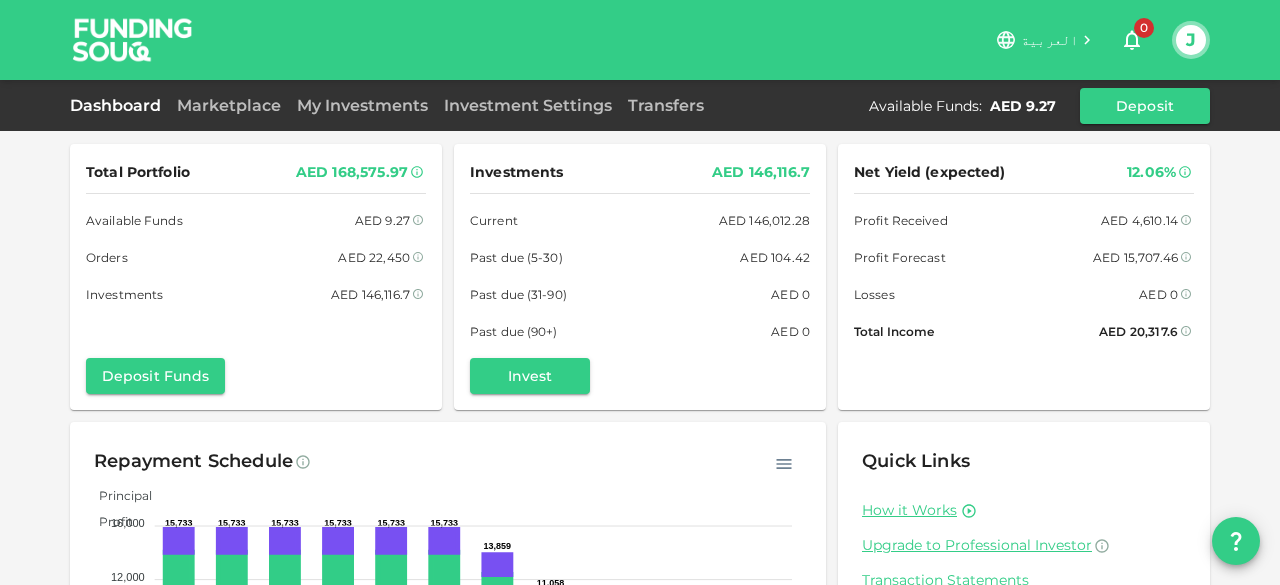 click on "Dashboard" at bounding box center [119, 105] 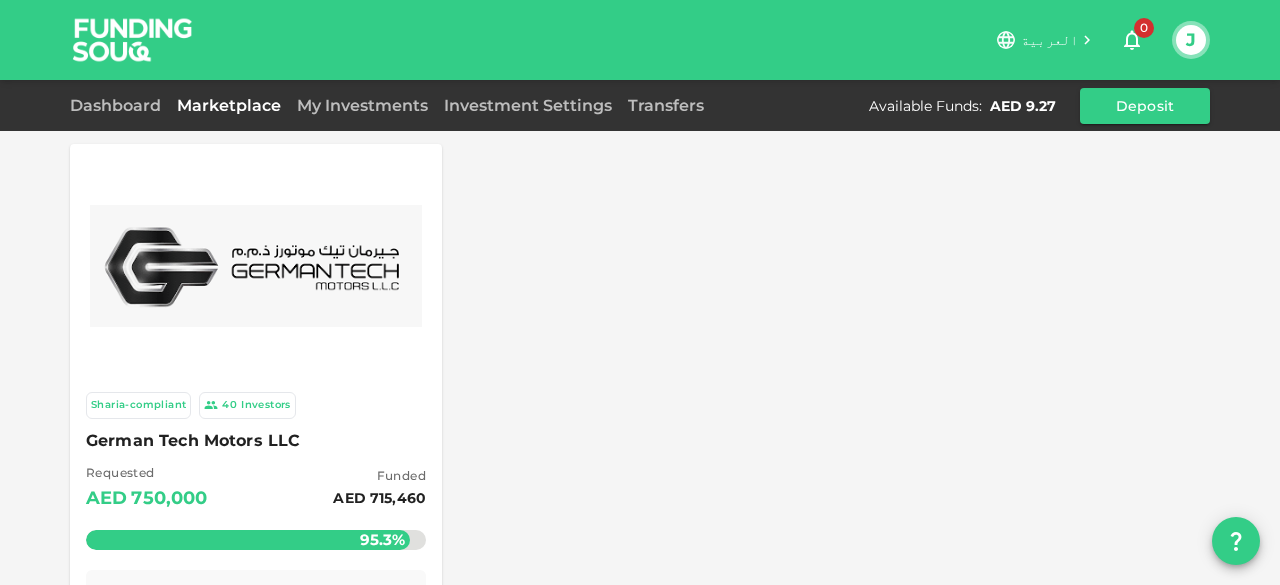 click on "Sharia-compliant   40 Investors   German Tech Motors LLC   Requested   AED [AMOUNT]   Funded   AED [AMOUNT] 95.3% Remaining : AED [AMOUNT]   Net Yield   12.00%   IRR   23.8%   Tenure   12 Months   Repayments   Monthly Invest   Recent Opportunities   We have funded 100+ creditworthy opportunities since inception   Sharia-compliant XXXX XXX XXXX XXXXX   Requested   AED [AMOUNT] 100%   Net Yield   12.00%   IRR   23.8%   Tenure   12 Months   Repayments   Monthly Read More   Sharia-compliant   Existing client XXXX XXX XXXX XXXXX   Requested   AED [AMOUNT] 100%   Net Yield   13.00%   IRR   25.9%   Tenure   12 Months   Repayments   Monthly Read More   Sharia-compliant XXXX XXX XXXX XXXXX   Requested   AED [AMOUNT] 100%   Net Yield   13.00%   IRR   25.9%   Tenure   12 Months   Repayments   Monthly Read More" at bounding box center (640, 664) 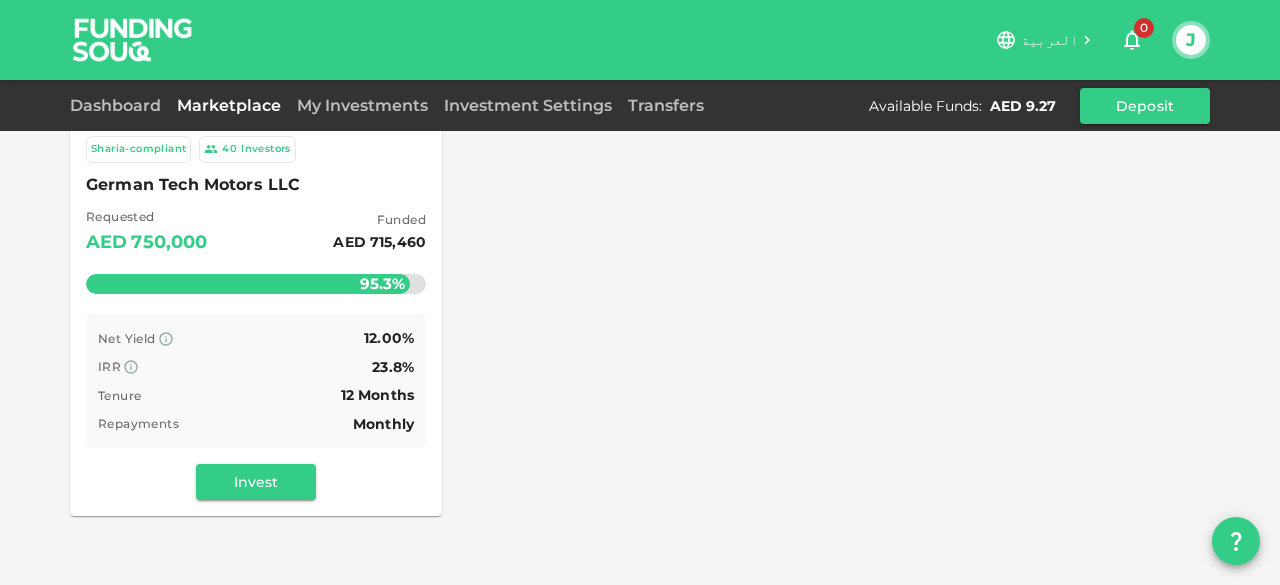 scroll, scrollTop: 280, scrollLeft: 0, axis: vertical 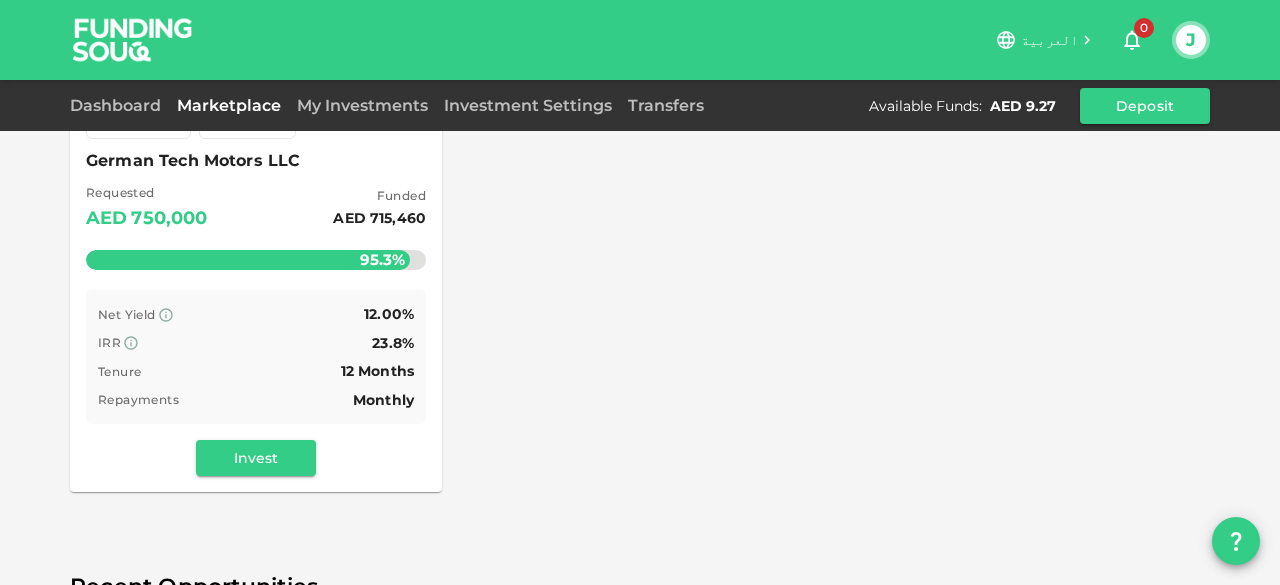 click on "Dashboard" at bounding box center [119, 105] 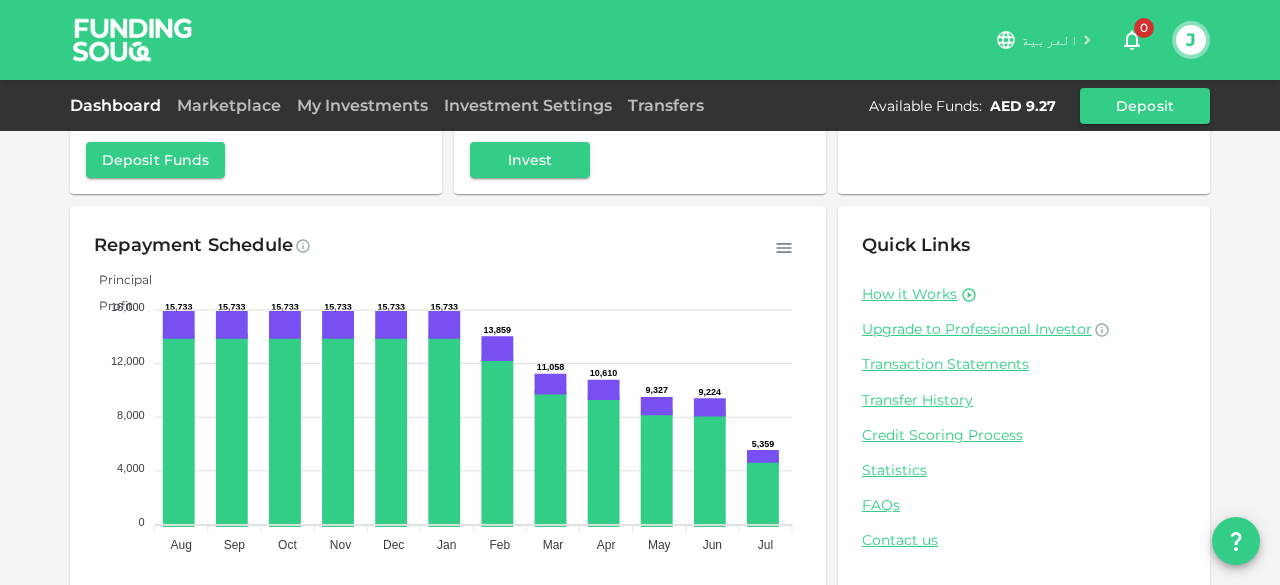 scroll, scrollTop: 242, scrollLeft: 0, axis: vertical 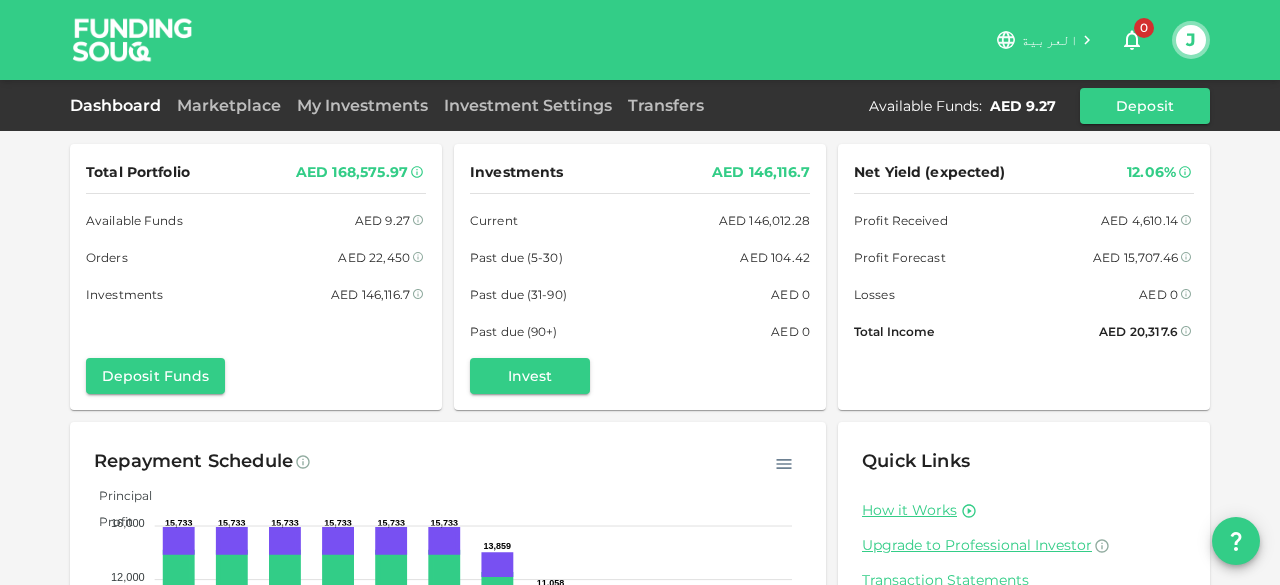 click on "My Investments" at bounding box center (362, 105) 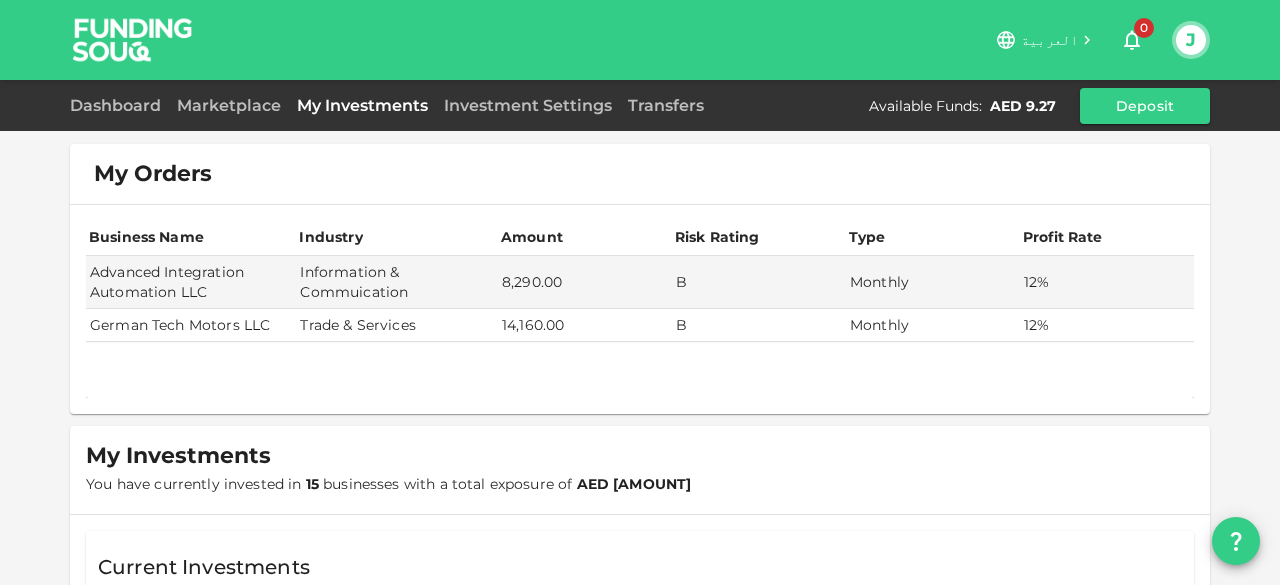click on "My Orders Business Name Industry Amount Risk Rating Type Profit Rate Advanced Integration Automation LLC Information & Commuication [AMOUNT] B Monthly 12% German Tech Motors LLC Trade & Services [AMOUNT] B Monthly 12% My Investments You have currently invested in 15 businesses with a total exposure of AED [AMOUNT] Current Investments Show past investments Business Name Industry Risk Tenure Repayments left Invested Amount Outstanding Amount Next Payment Next payment due Profit Rate Status Consegna Delivery Service LLC Service Industry B 12 6 [AMOUNT] [AMOUNT] [AMOUNT] [DAY]/[MONTH]/[YEAR] 13% OnTime N I C S Technologies LLC Information & Commuication B 12 6 [AMOUNT] [AMOUNT] [AMOUNT] [DAY]/[MONTH]/[YEAR] 12% OnTime ROYAL DELUXE REAL ESTATE & GENERAL MAINTENANCE - L.L.C - O.P.C Services B 12 6 [AMOUNT] [AMOUNT] [AMOUNT] [DAY]/[MONTH]/[YEAR] 12% OnTime Model Tyres Trading Trade & Services B 12 6 [AMOUNT] [AMOUNT] [AMOUNT] [DAY]/[MONTH]/[YEAR] 12% OnTime Advanced Integration Automation LLC Information & Commuication B 12 7 [AMOUNT]" at bounding box center [640, 786] 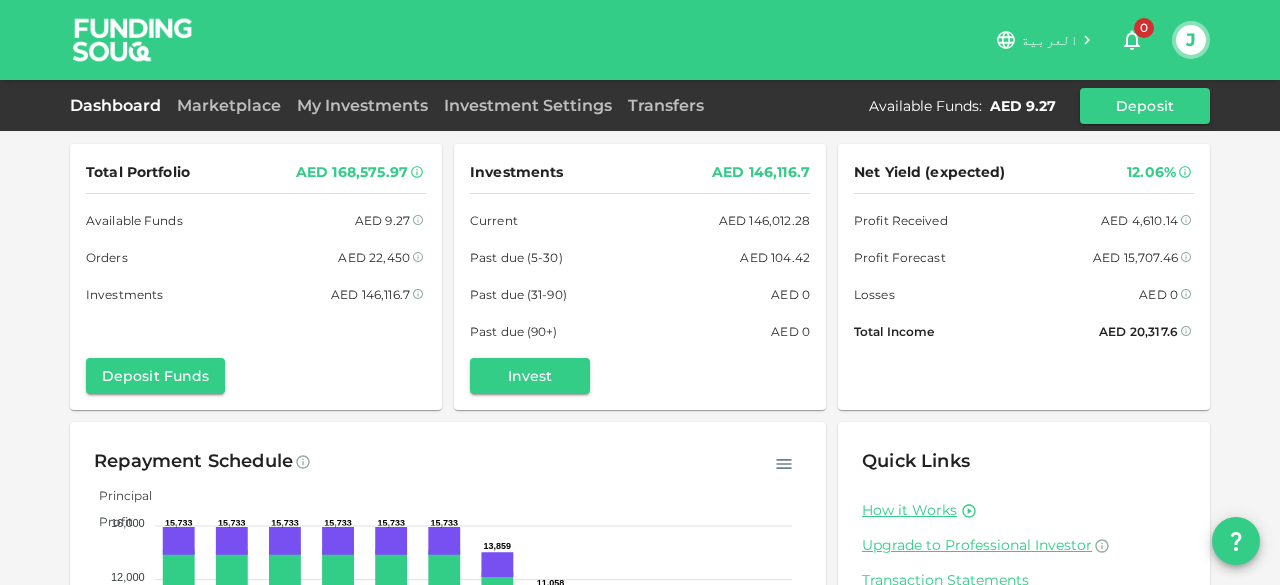 click on "Total Portfolio AED [AMOUNT] Available Funds AED [AMOUNT] Orders AED [AMOUNT] Investments AED [AMOUNT] Deposit Funds Investments AED [AMOUNT] Current AED [AMOUNT] Past due (5-30) AED [AMOUNT] Past due (31-90) AED [AMOUNT] Past due (90+) AED [AMOUNT] Invest Net Yield (expected) 12.06% Profit Received AED [AMOUNT] Profit Forecast AED [AMOUNT] Losses AED [AMOUNT] Total Income AED [AMOUNT] Repayment Schedule Principal Profit 16,000 16,000 12,000 12,000 8,000 8,000 4,000 4,000 0 0 15,733 15,733 15,733 15,733 15,733 15,733 13,859 11,058 10,610 9,327 9,224 5,359 Aug Aug Sep Sep Oct Oct Nov Nov Dec Dec Jan Jan Feb Feb Mar Mar Apr Apr May May Jun Jun Jul Jul Quick Links How it Works Upgrade to Professional Investor Transaction Statements Transfer History Credit Scoring Process Statistics FAQs Contact us" at bounding box center [640, 414] 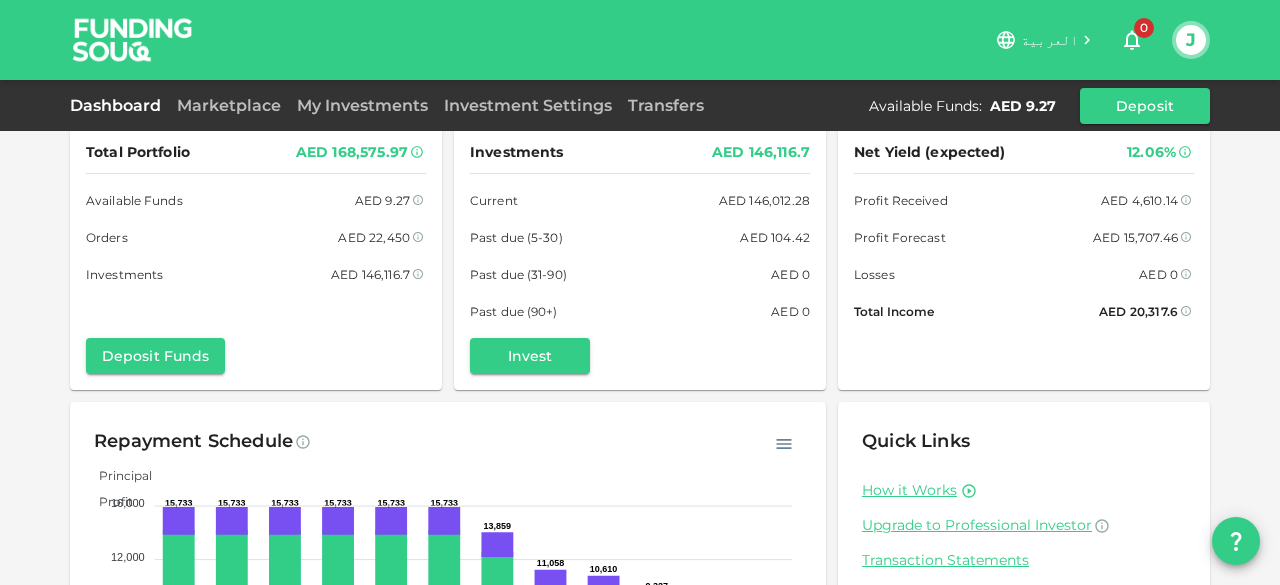 scroll, scrollTop: 0, scrollLeft: 0, axis: both 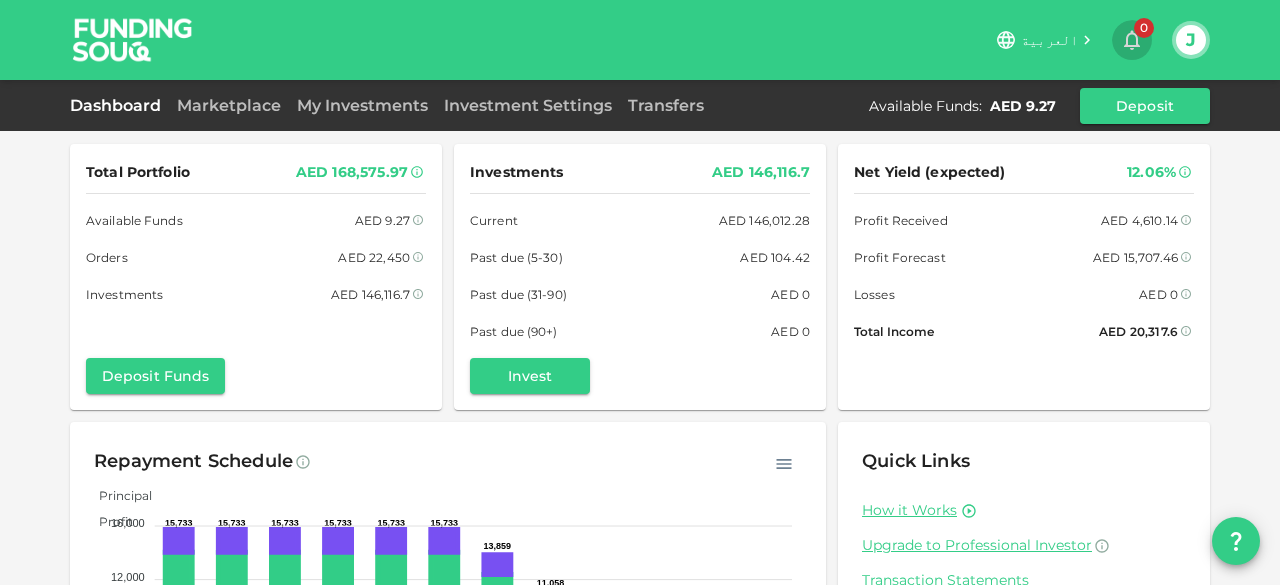 click on "0" at bounding box center [1144, 28] 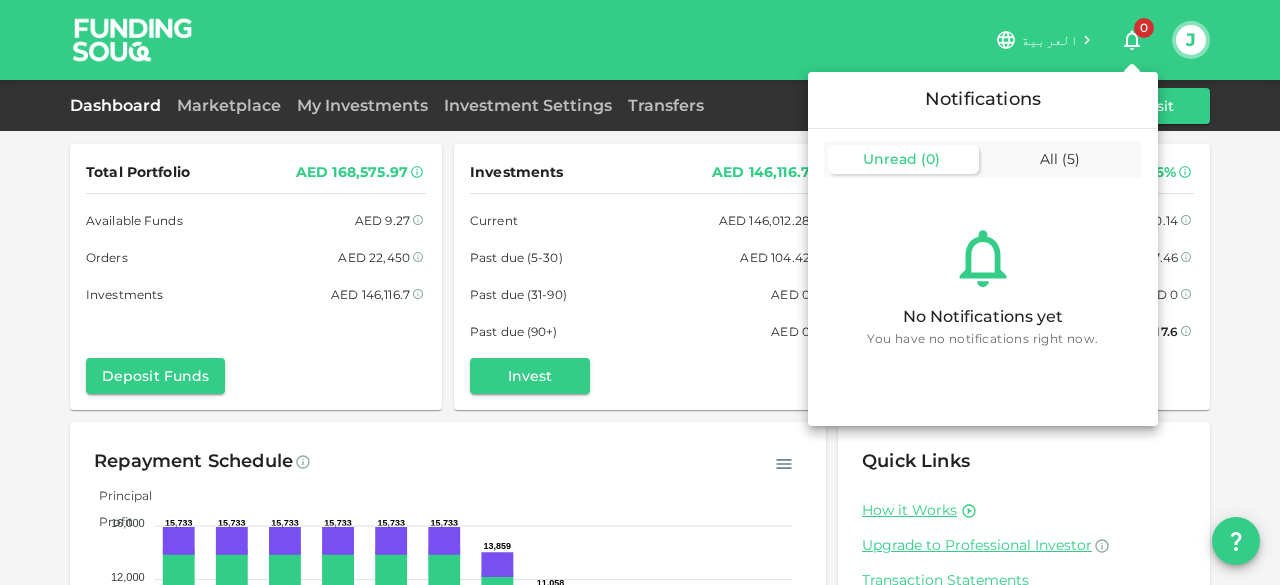 click on "All ( 5 )" at bounding box center (1062, 159) 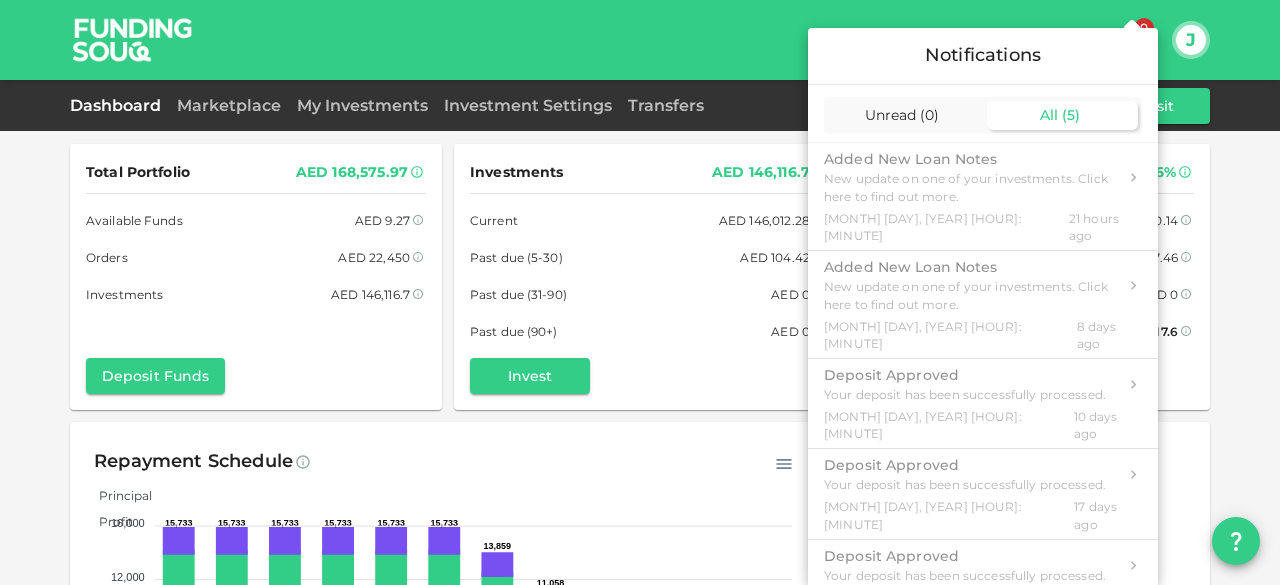 click at bounding box center [640, 292] 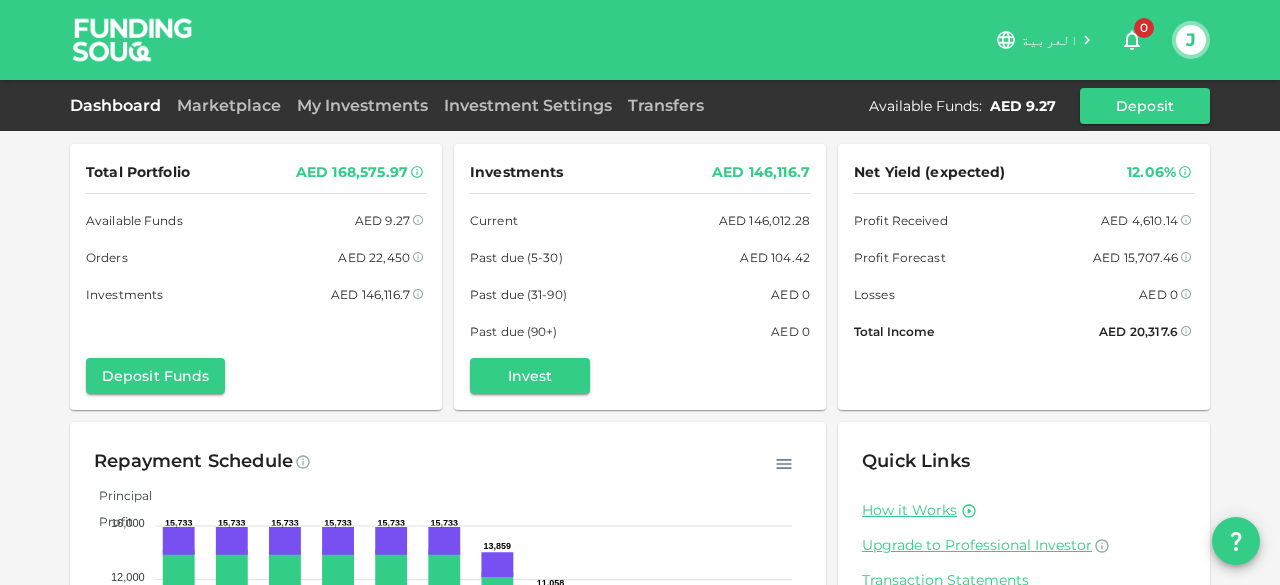 type 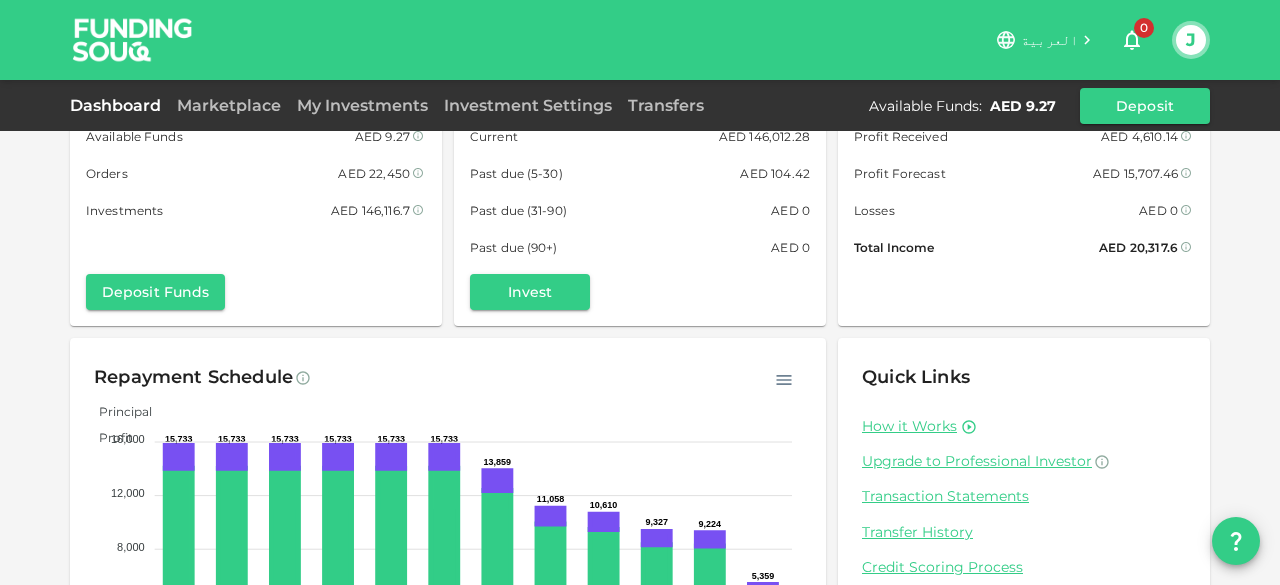 scroll, scrollTop: 0, scrollLeft: 0, axis: both 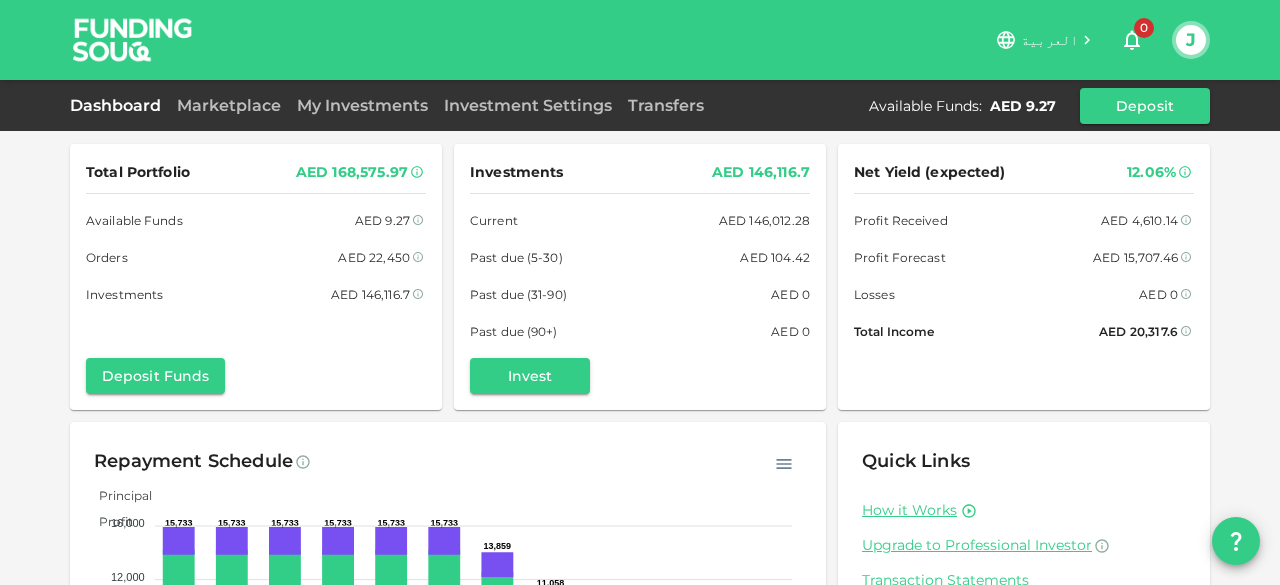 click on "My Investments" at bounding box center [362, 105] 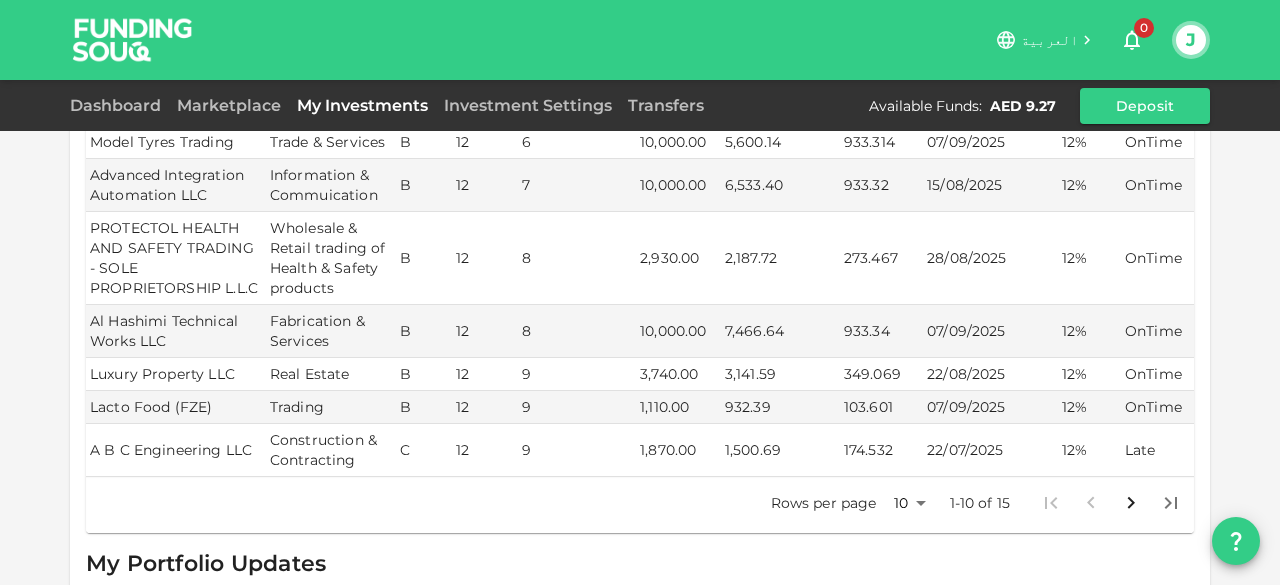 scroll, scrollTop: 788, scrollLeft: 0, axis: vertical 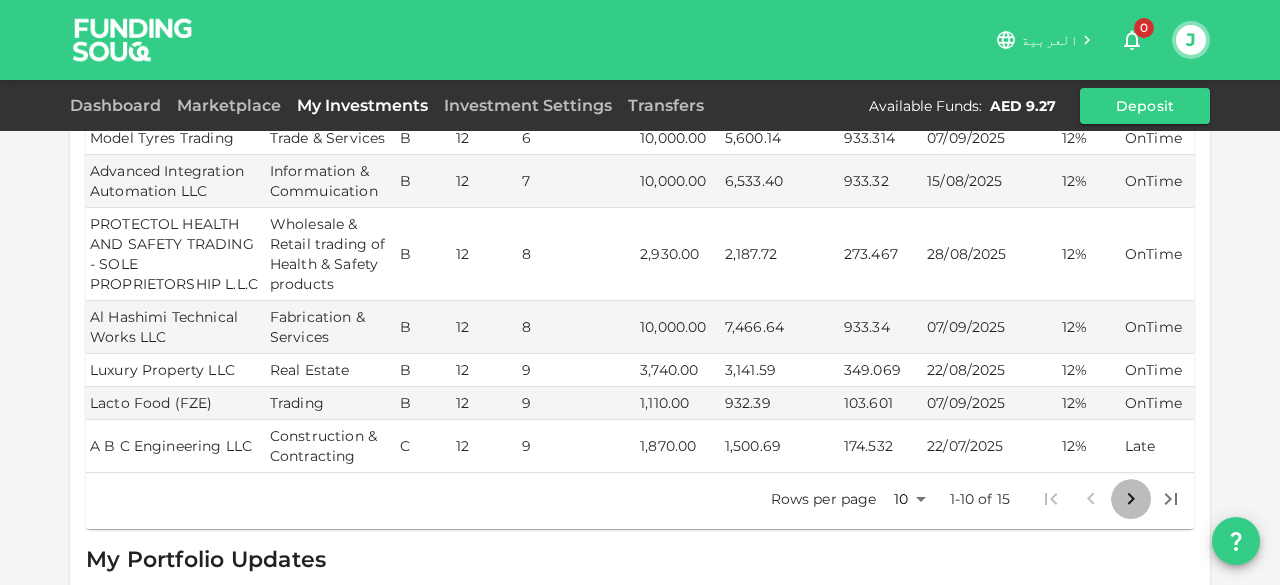 click 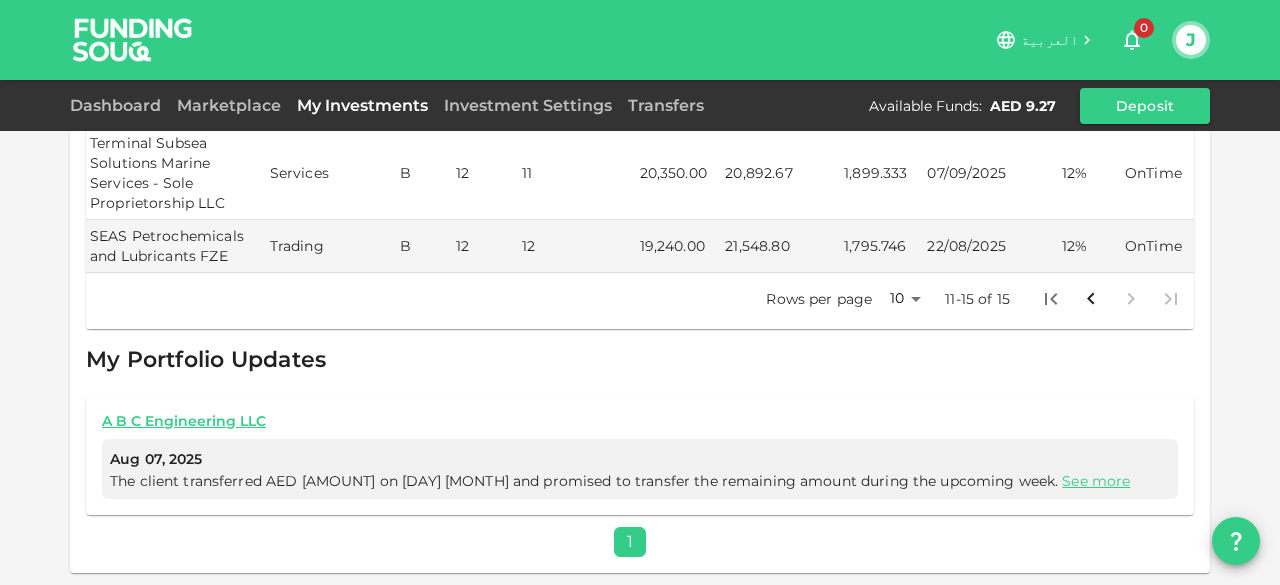 scroll, scrollTop: 714, scrollLeft: 0, axis: vertical 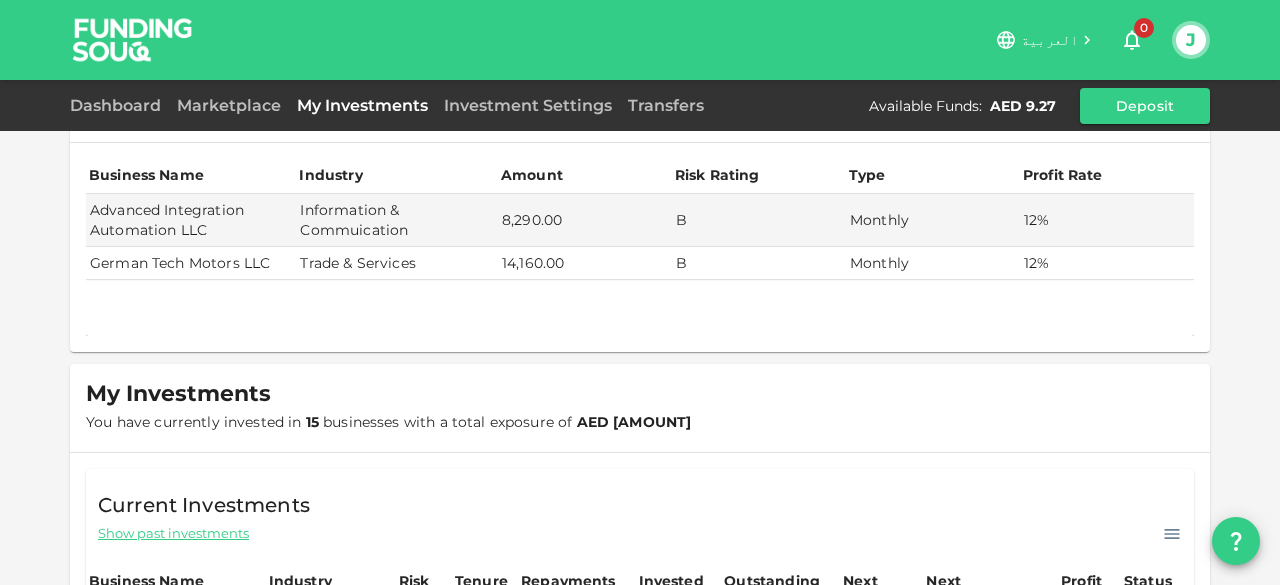 click on "Dashboard" at bounding box center [119, 105] 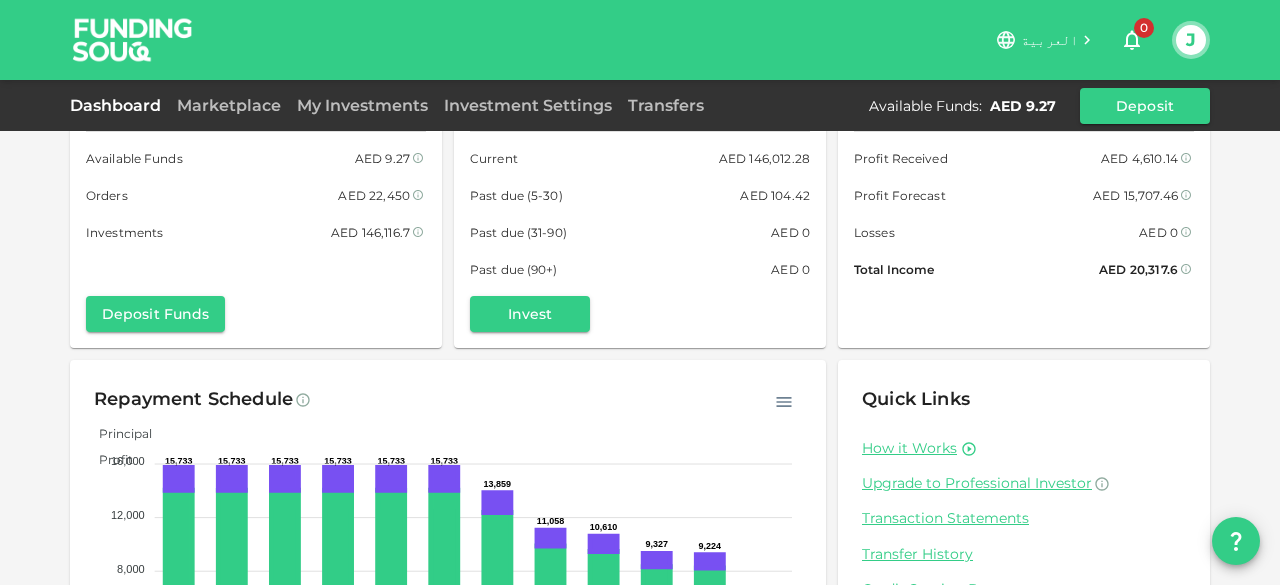 click on "Dashboard" at bounding box center (119, 105) 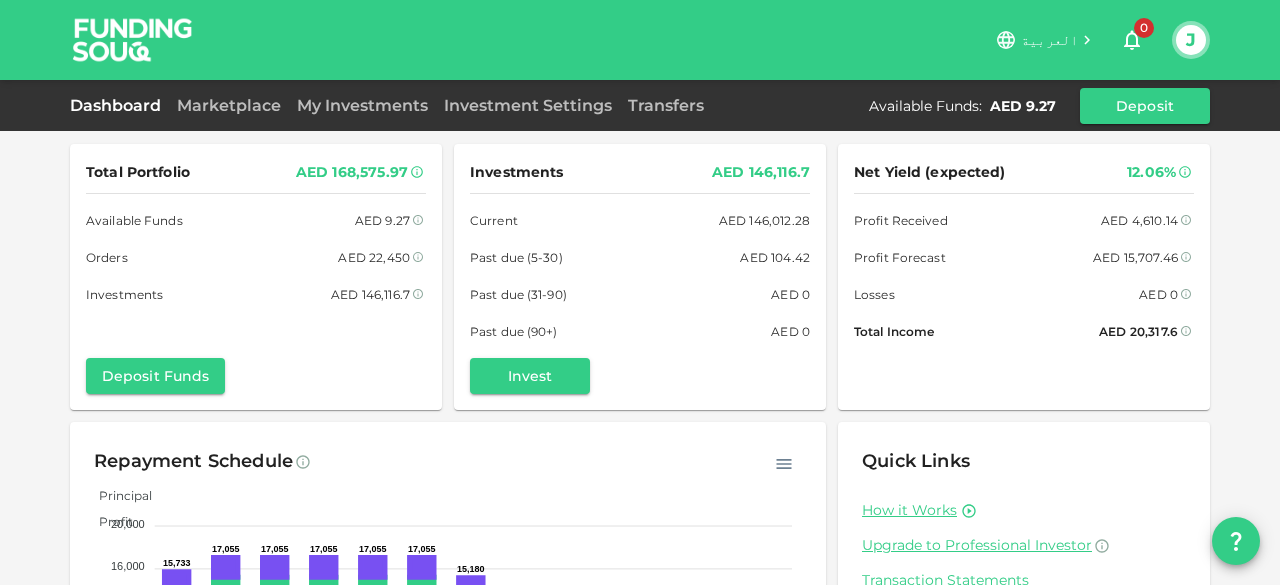 scroll, scrollTop: 0, scrollLeft: 0, axis: both 